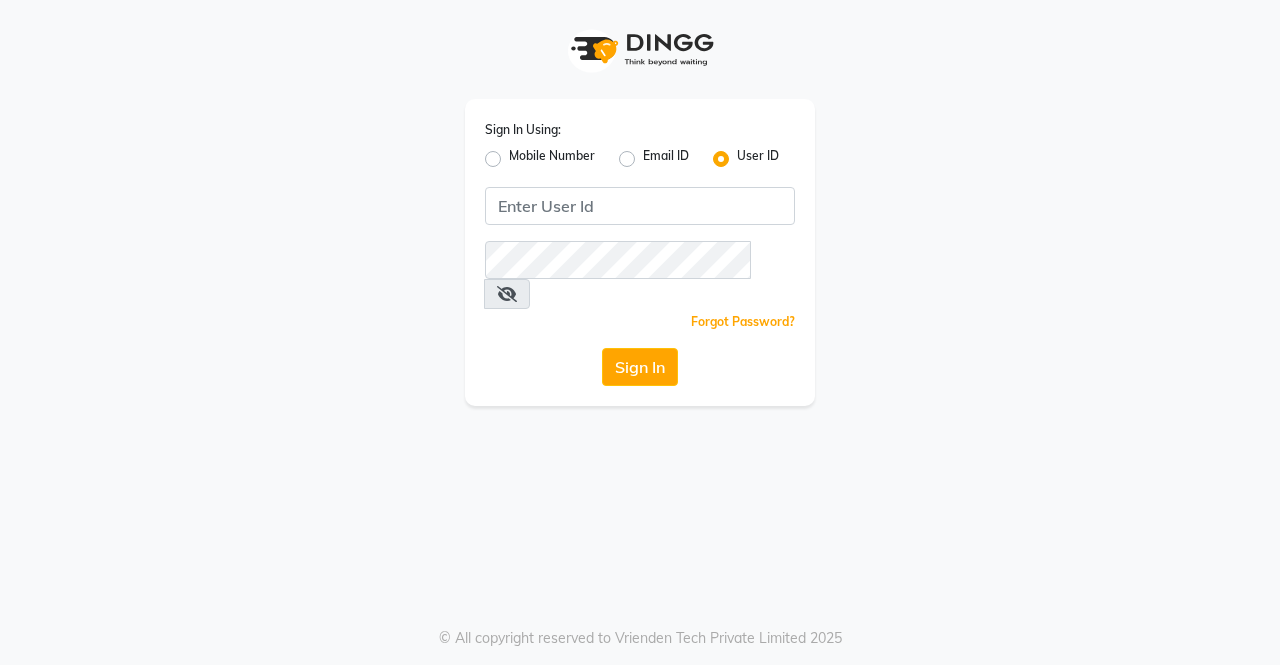 scroll, scrollTop: 0, scrollLeft: 0, axis: both 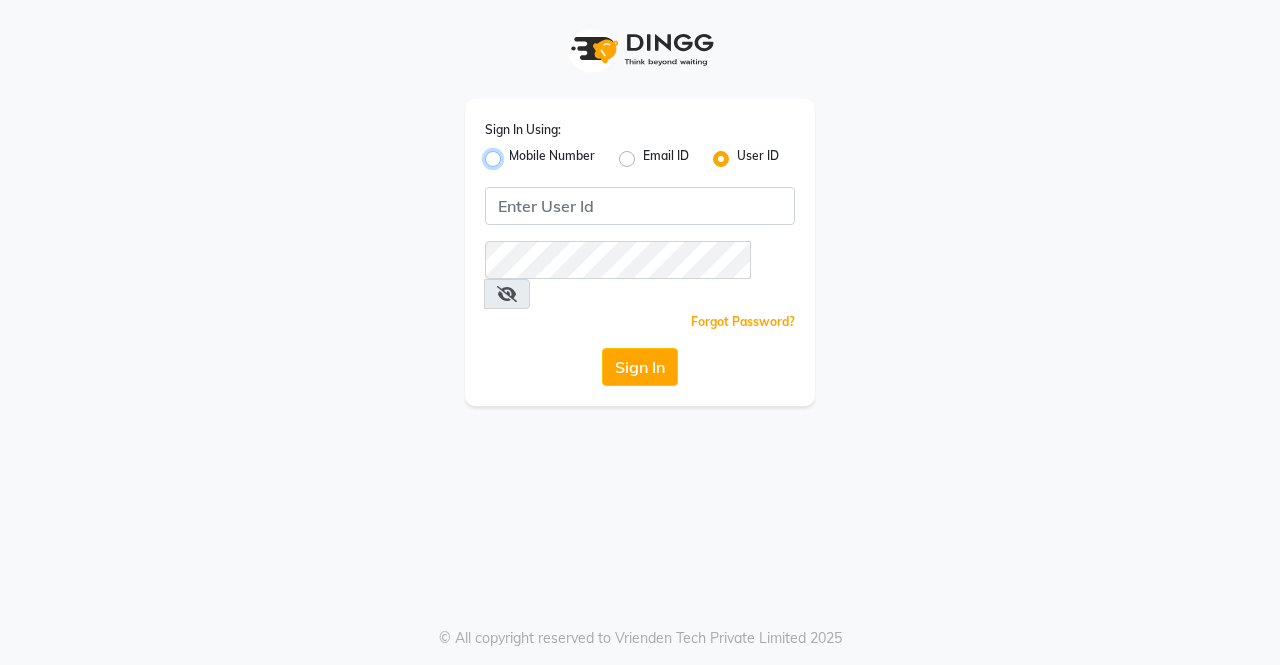 click on "Mobile Number" at bounding box center (515, 153) 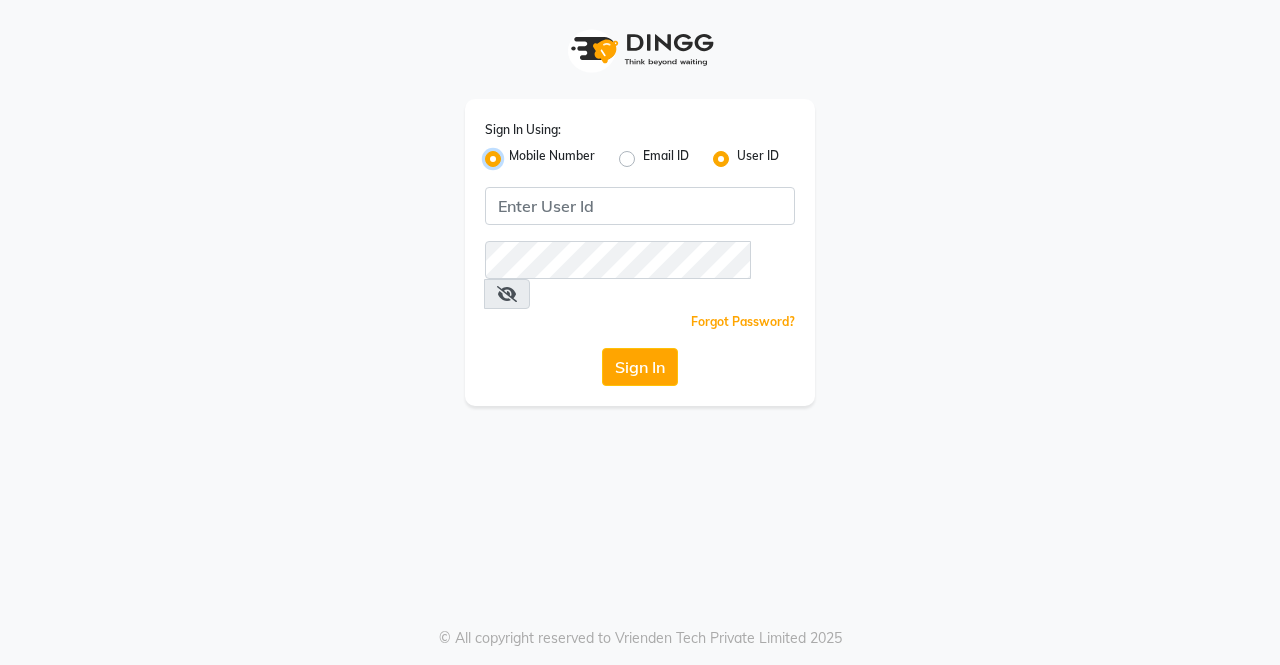 radio on "false" 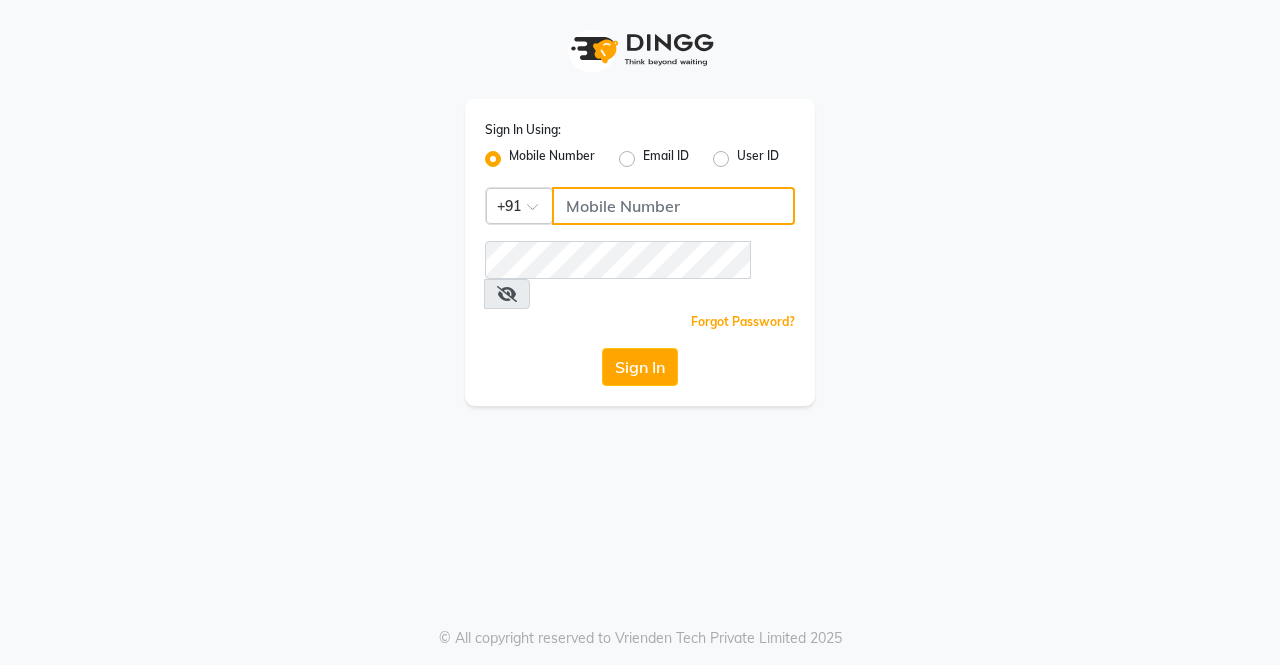 click 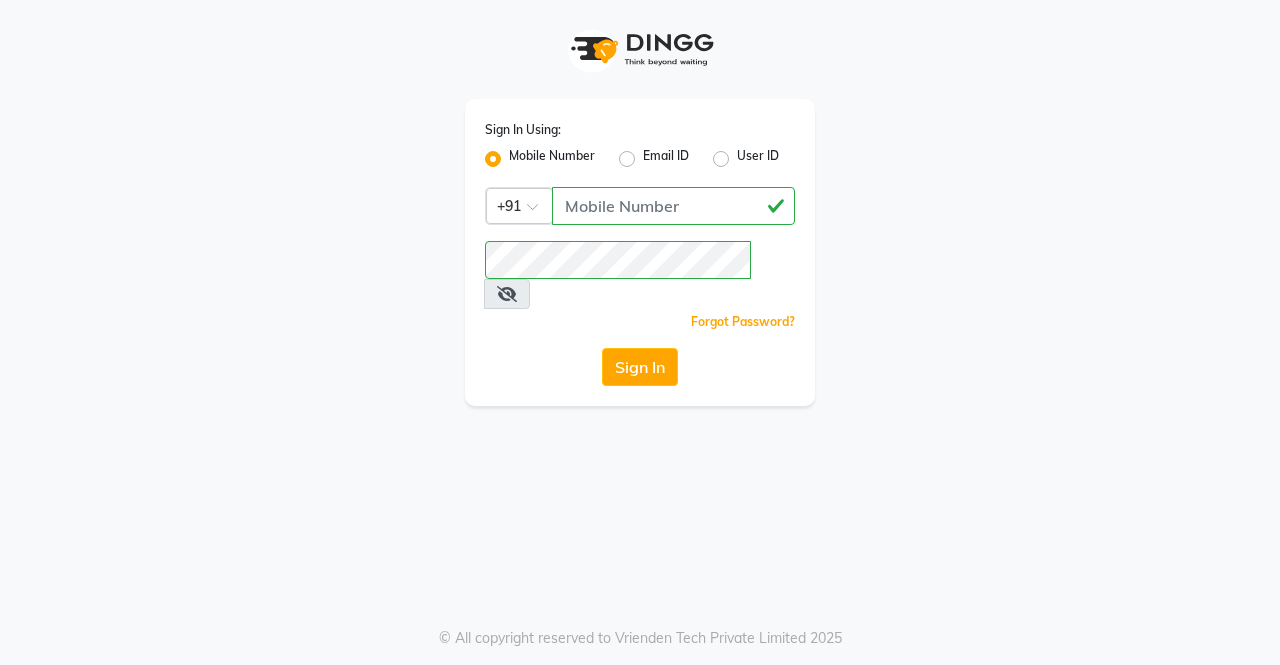 click at bounding box center (507, 294) 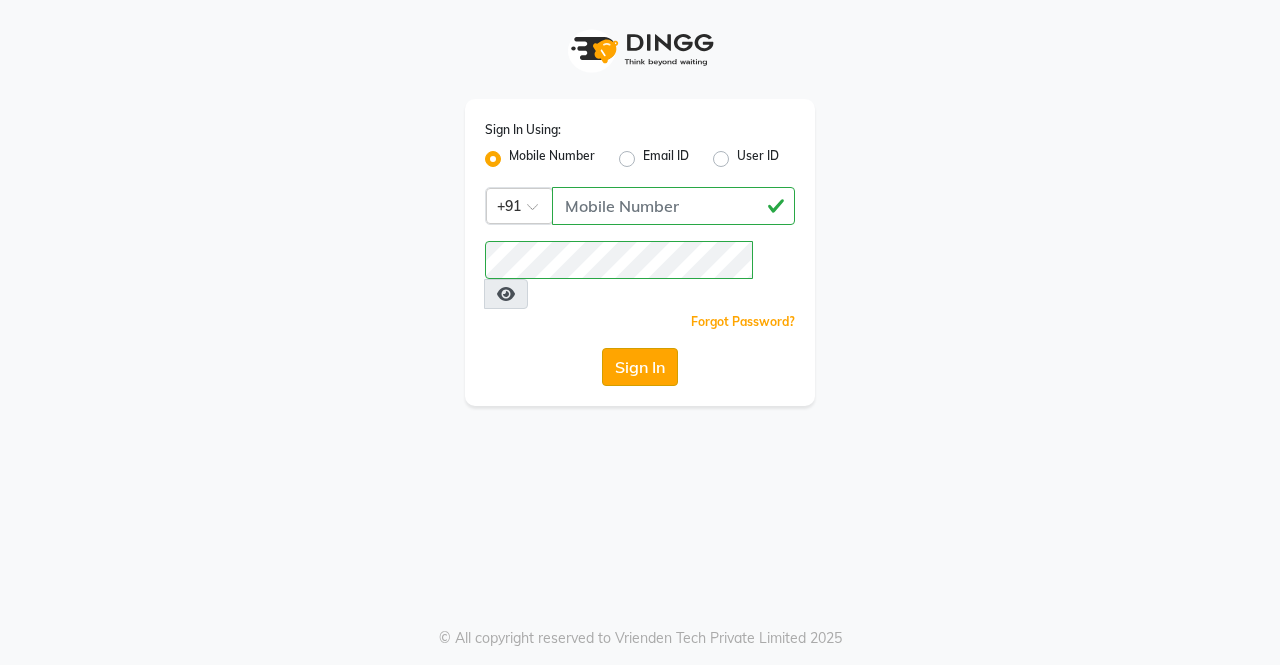 click on "Sign In" 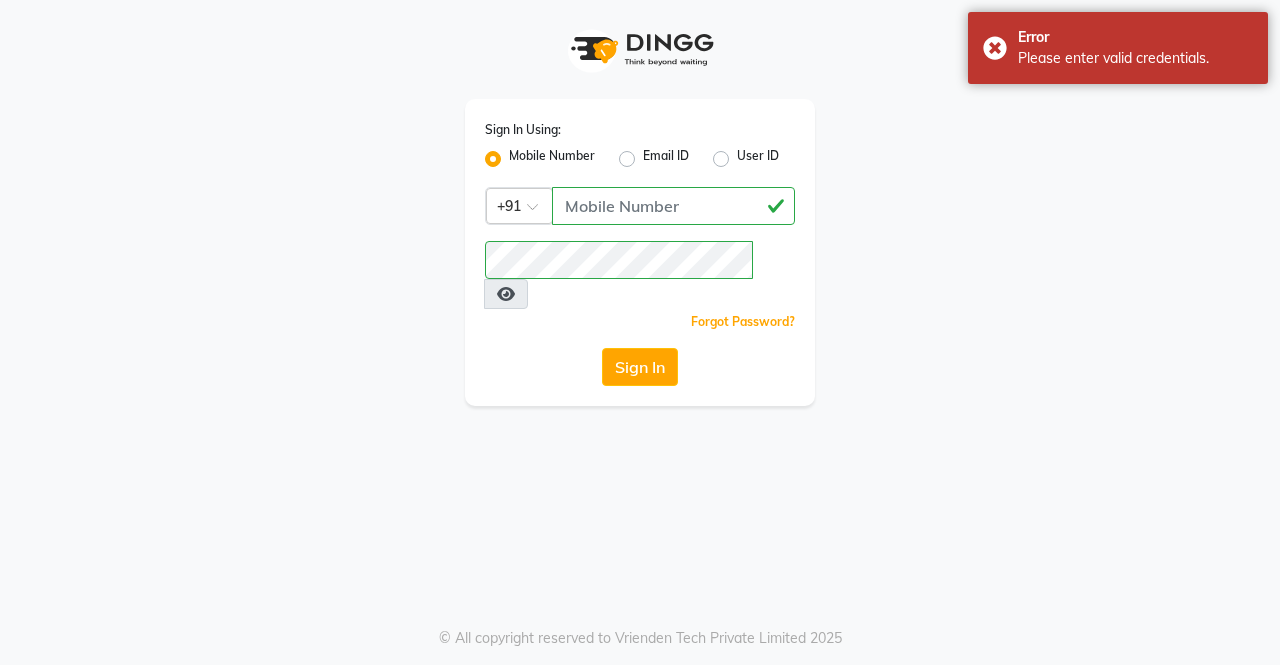 click at bounding box center [506, 294] 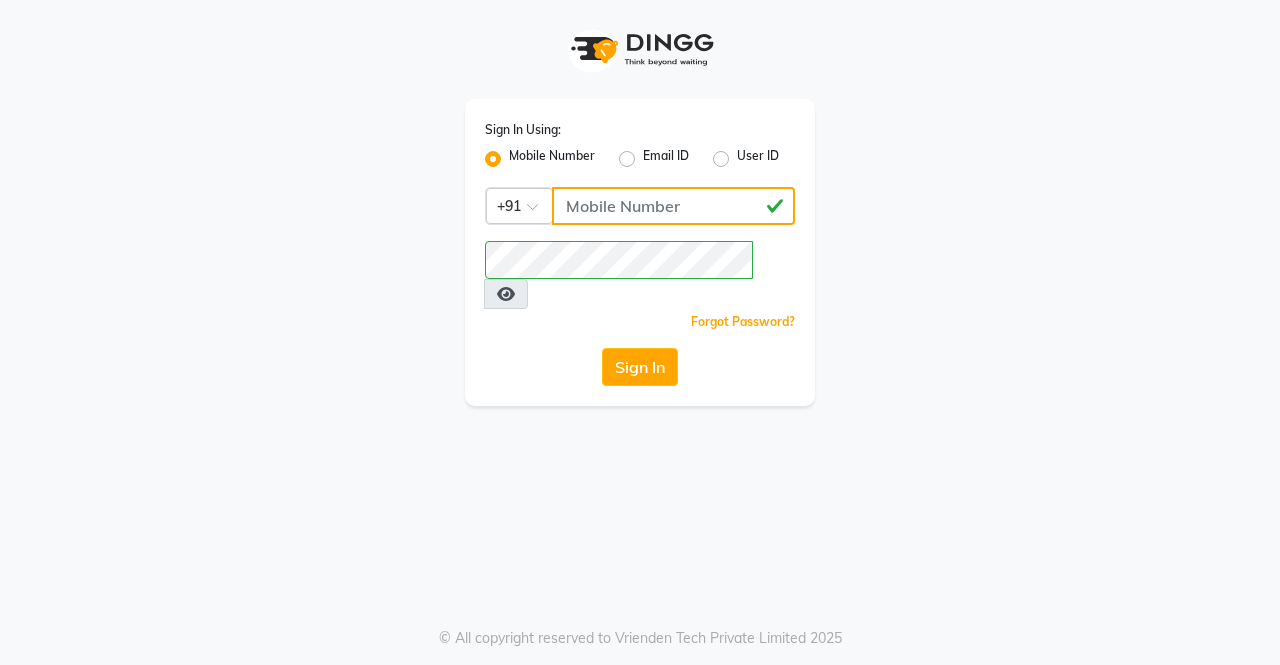 click on "[PHONE]" 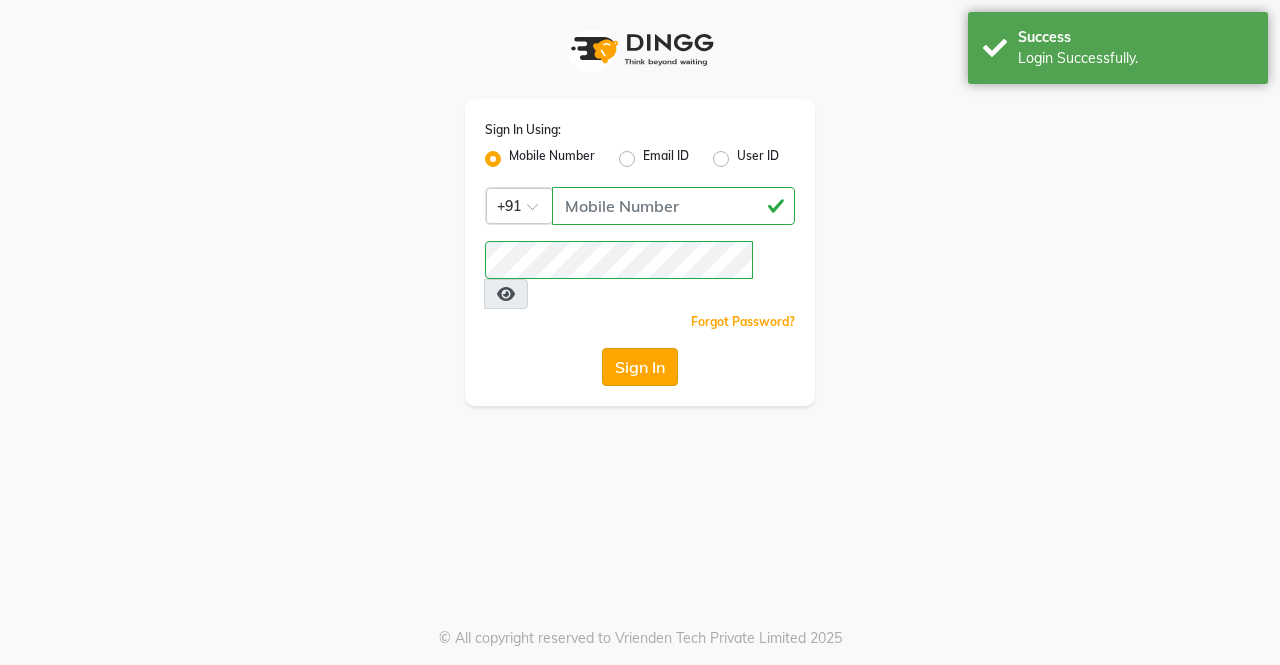 click on "Sign In" 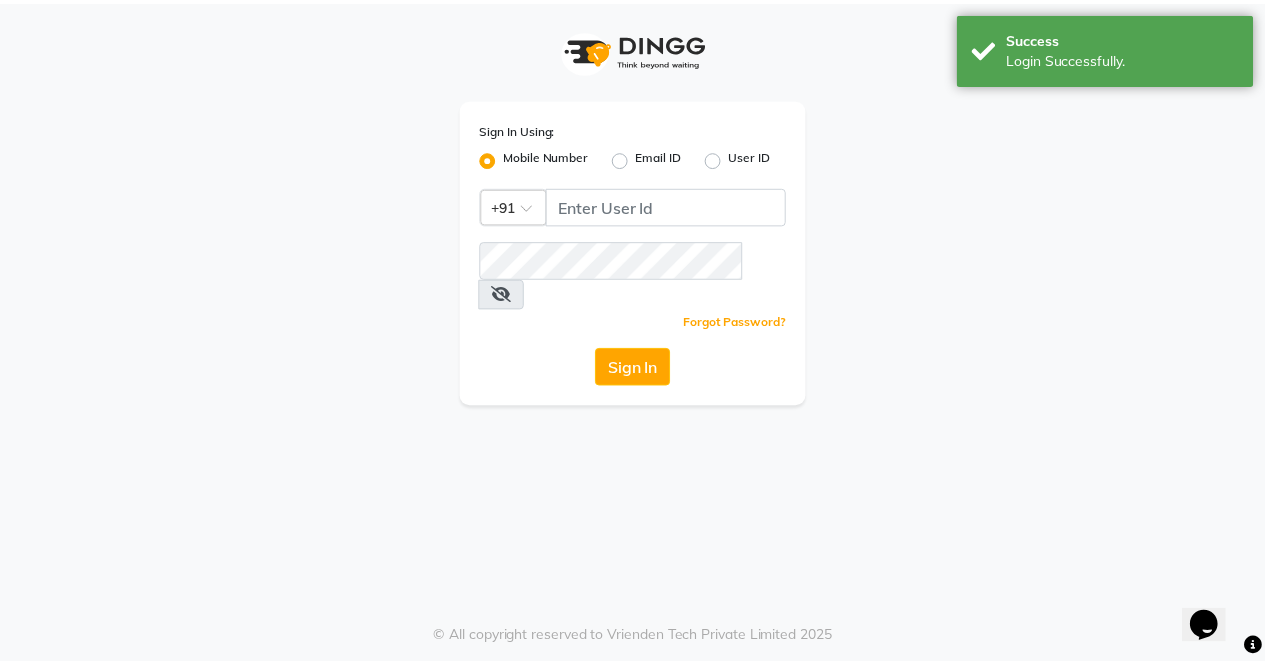 scroll, scrollTop: 0, scrollLeft: 0, axis: both 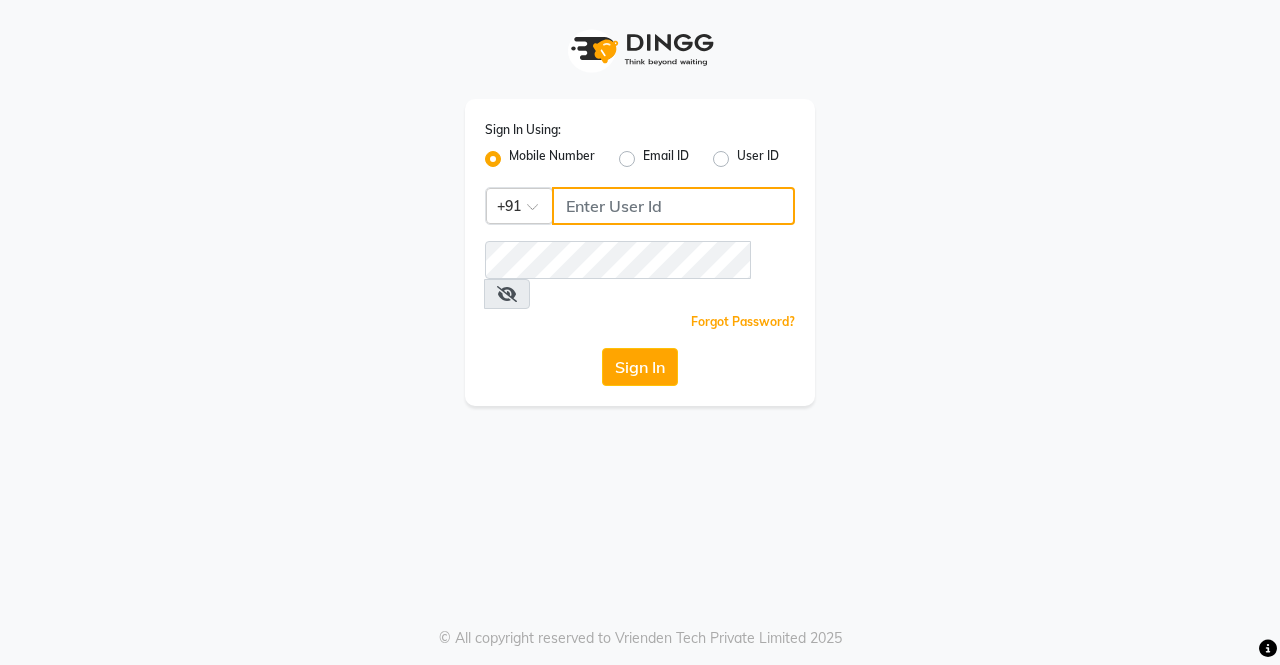 click 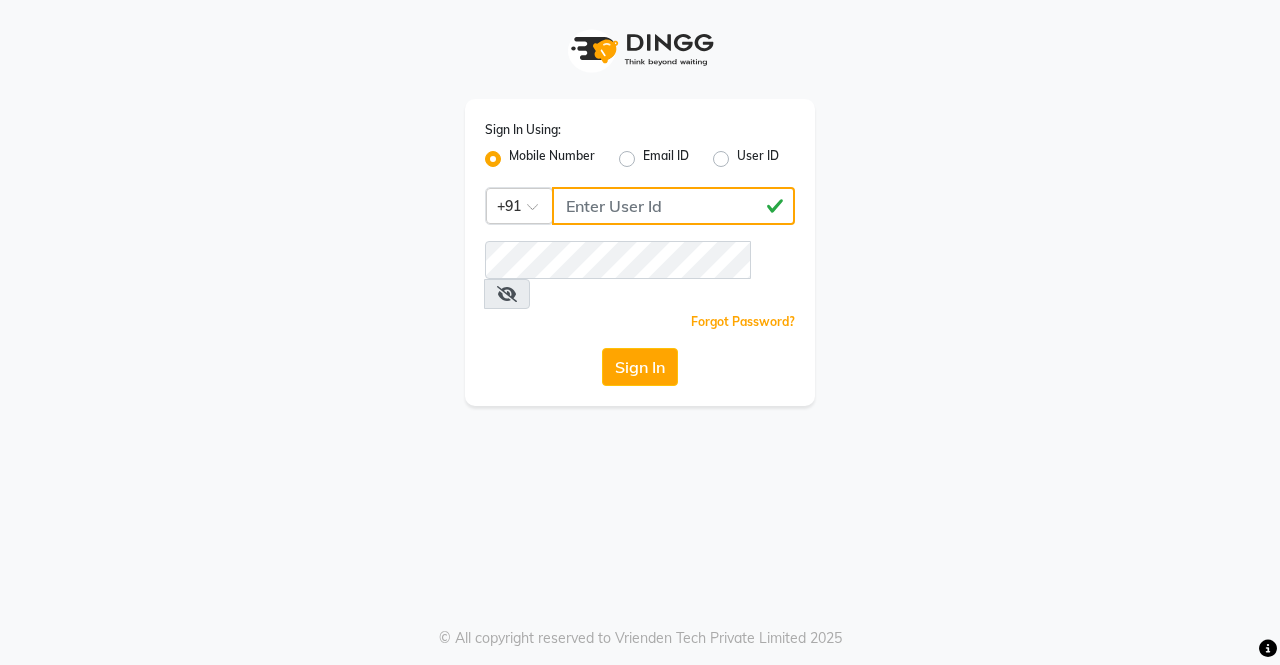 type on "[PHONE]" 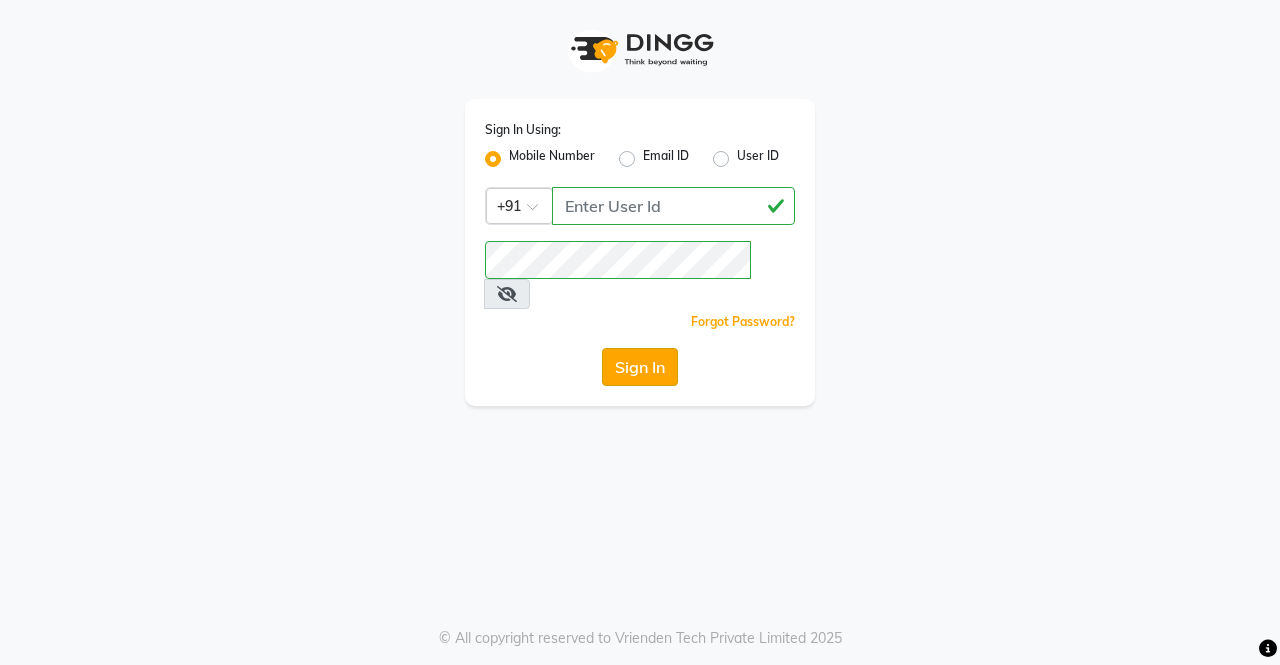 click on "Sign In" 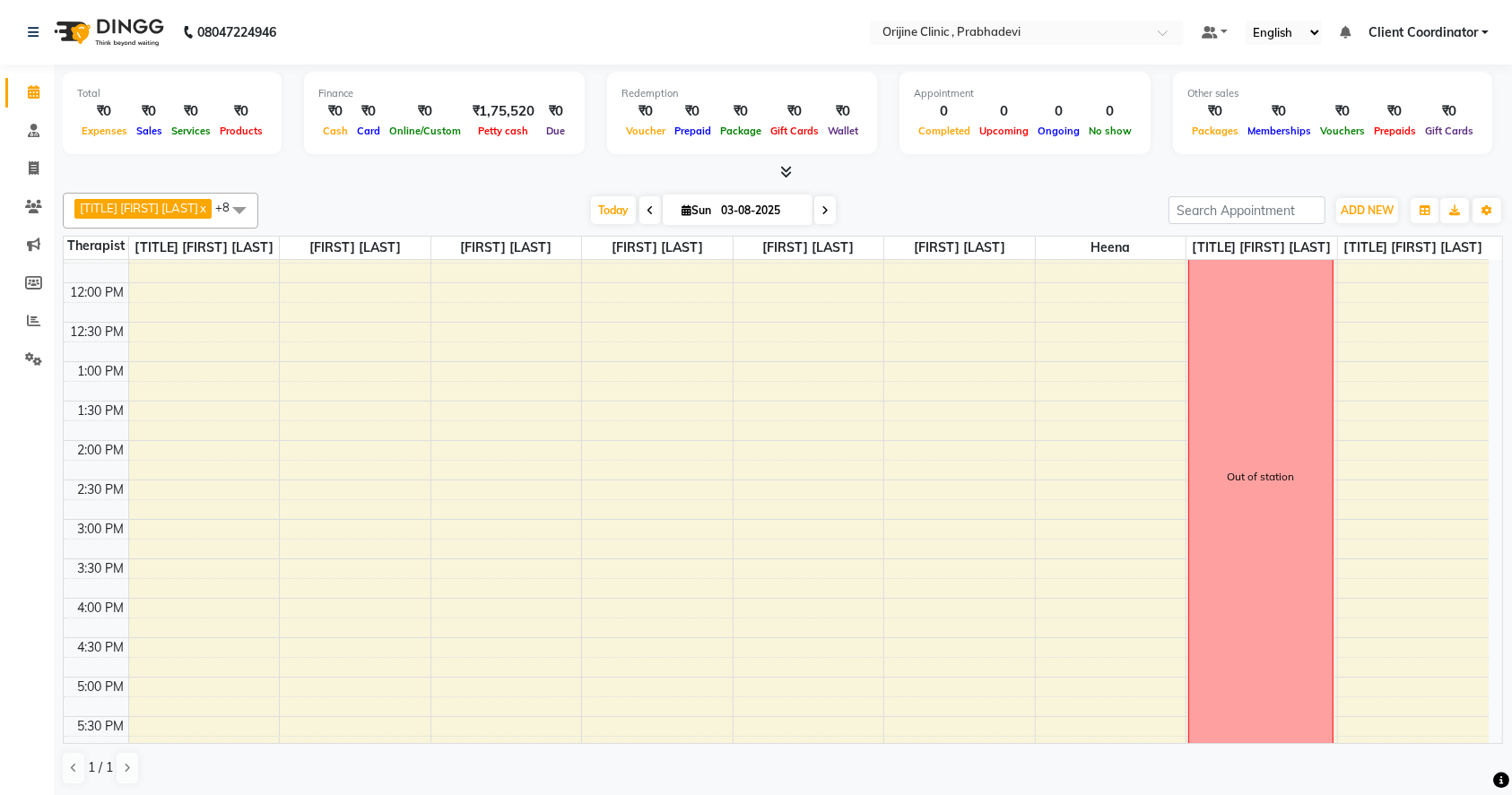 scroll, scrollTop: 0, scrollLeft: 0, axis: both 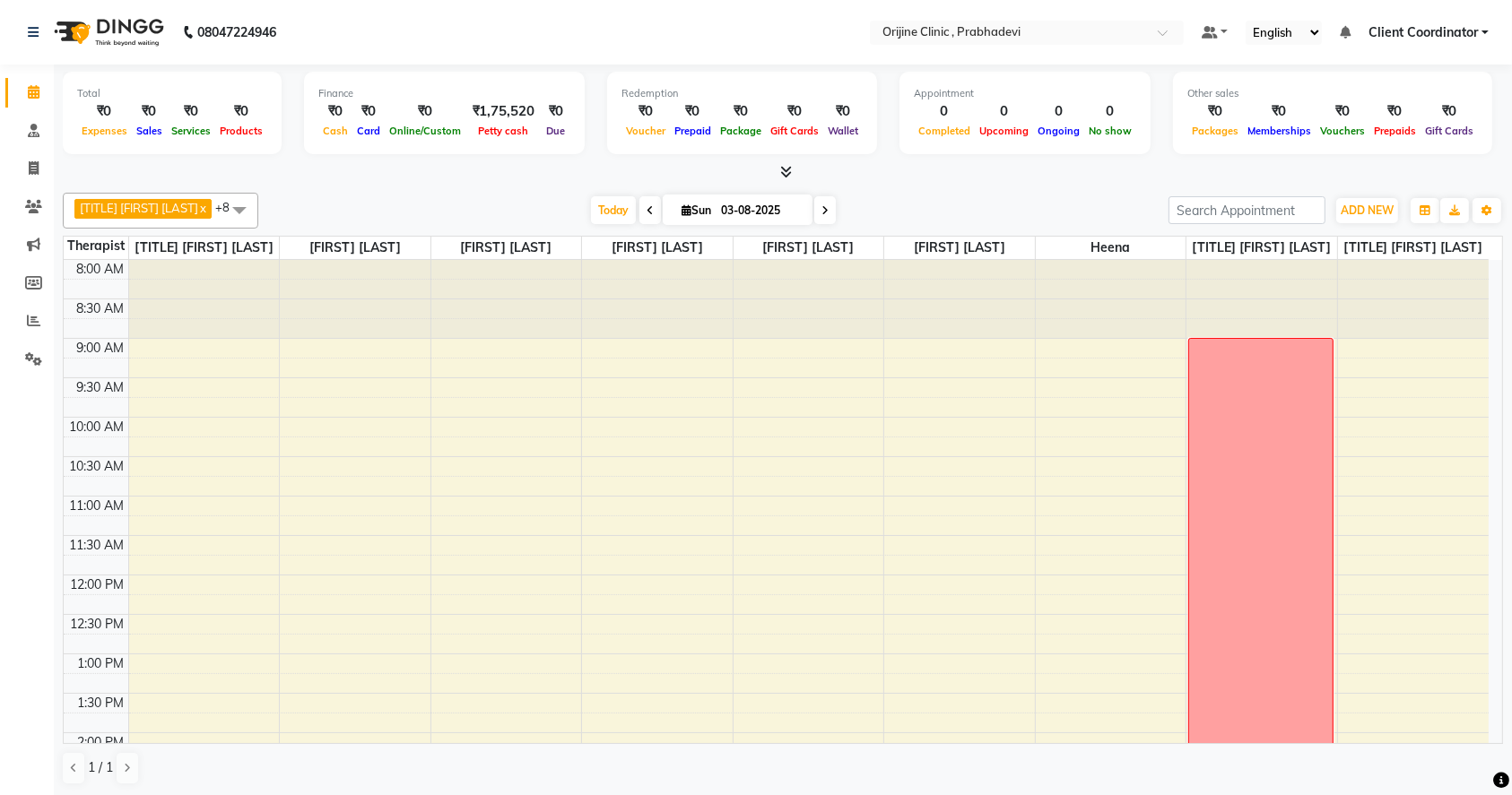click at bounding box center [825, 211] 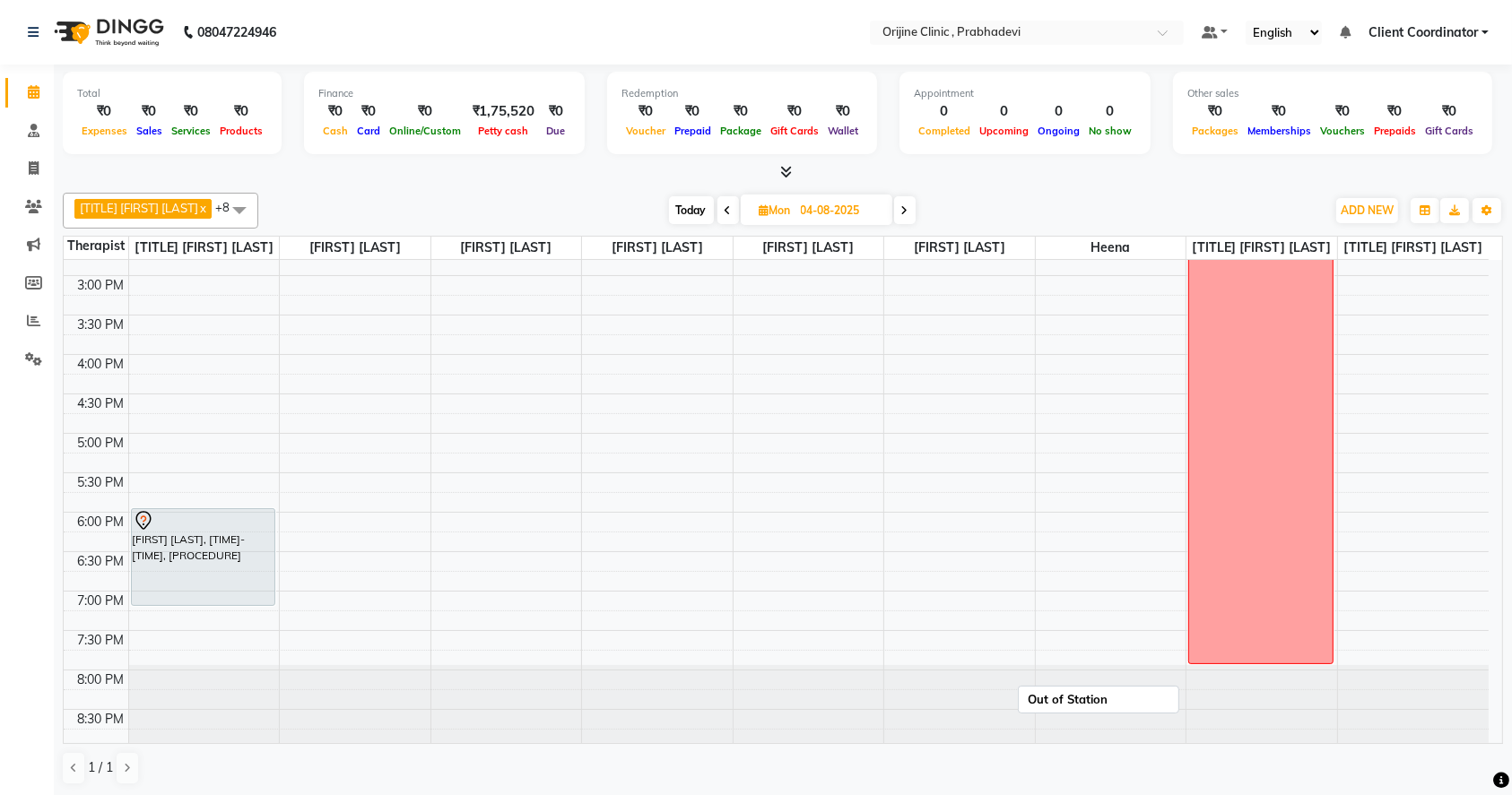 scroll, scrollTop: 0, scrollLeft: 0, axis: both 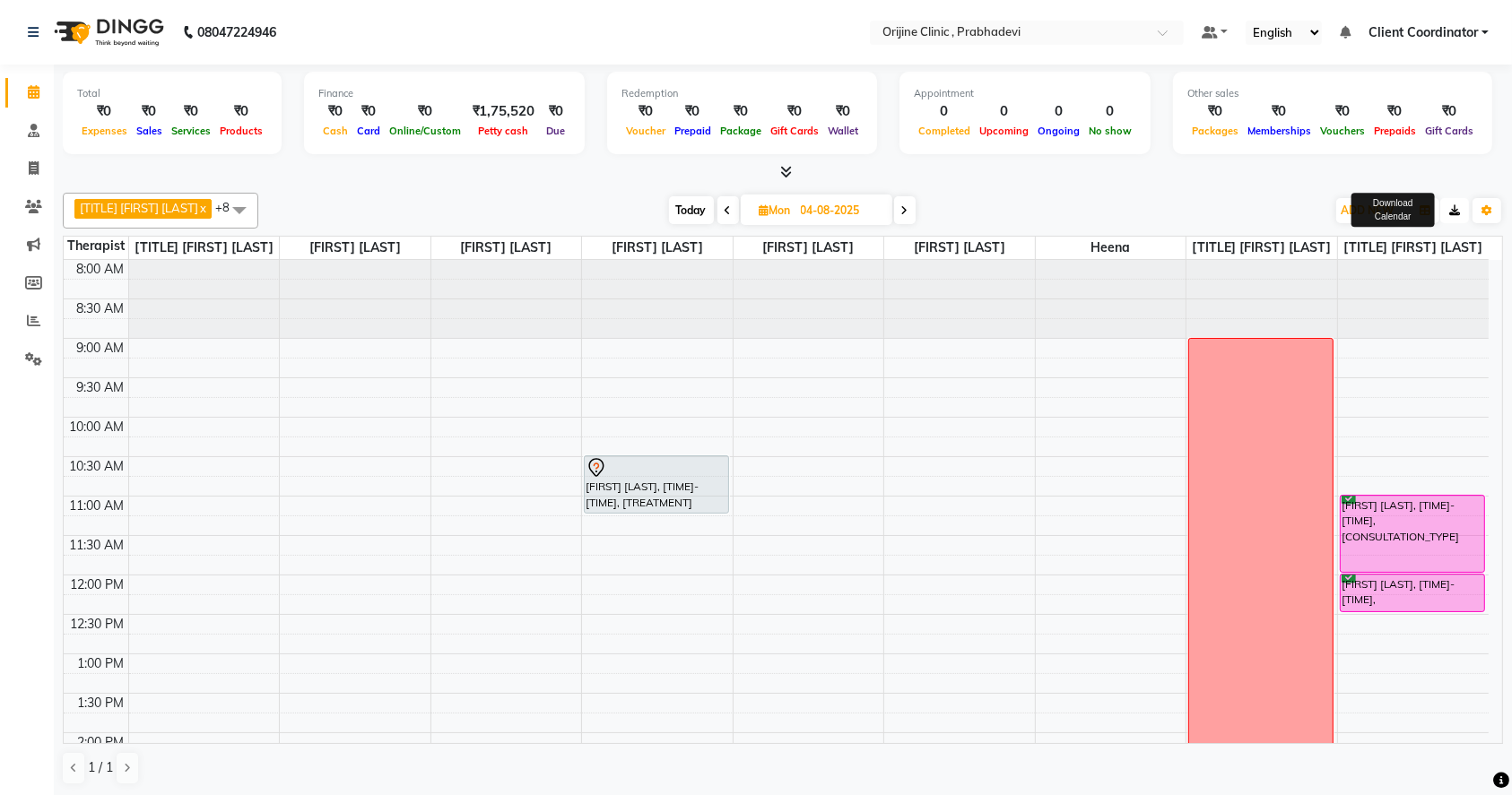 click at bounding box center (1455, 211) 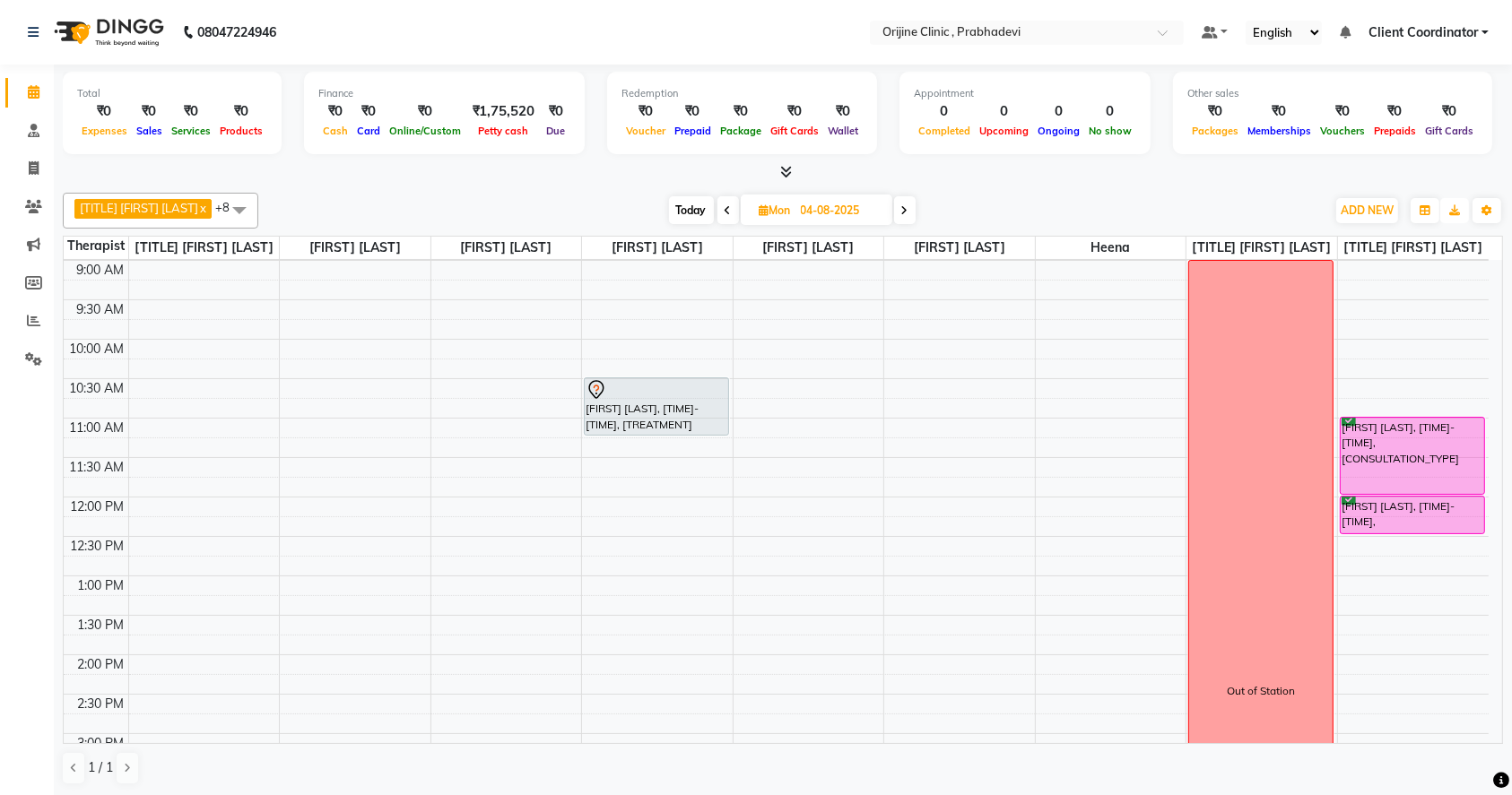 scroll, scrollTop: 0, scrollLeft: 0, axis: both 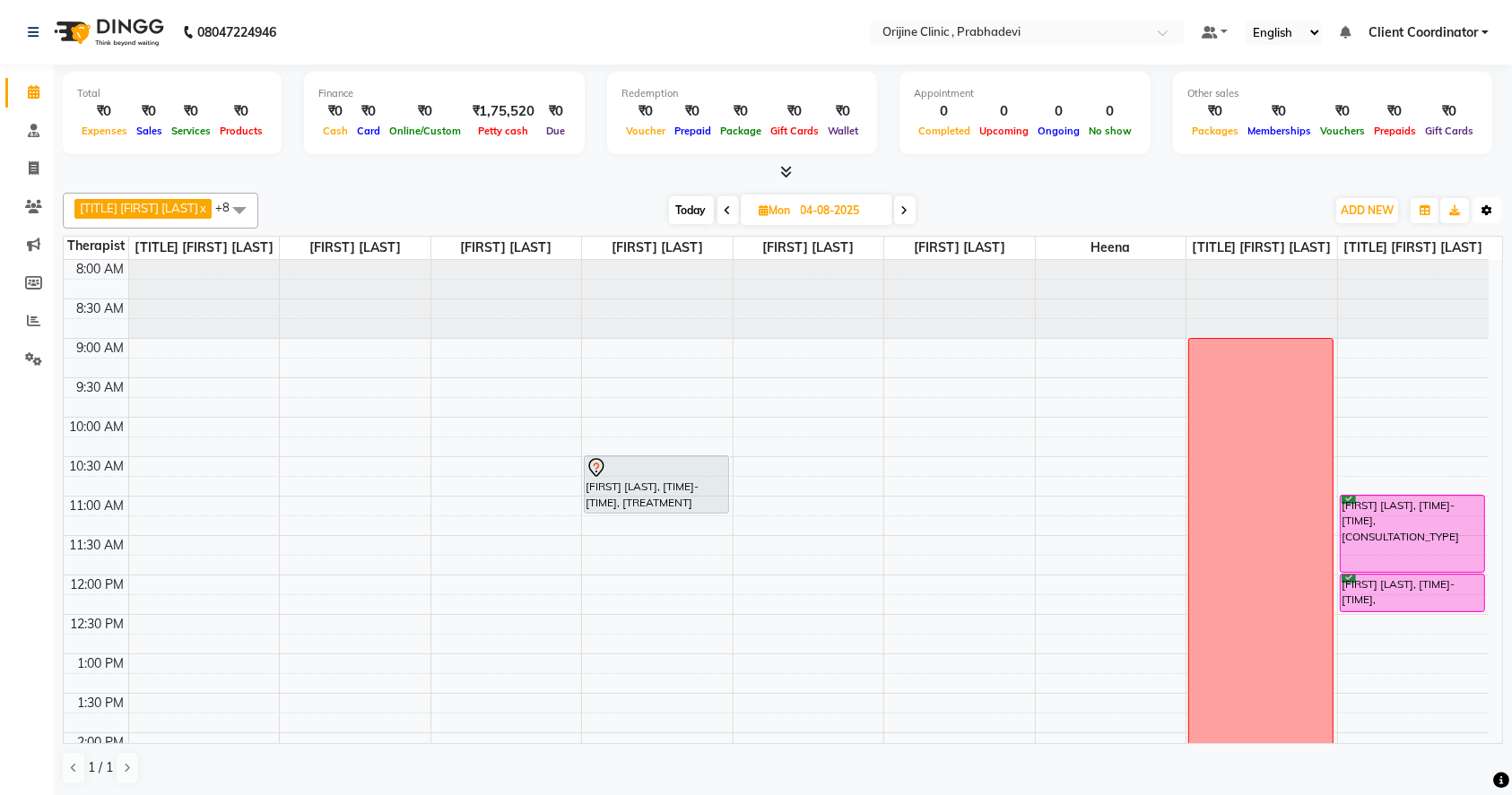 click at bounding box center [1487, 211] 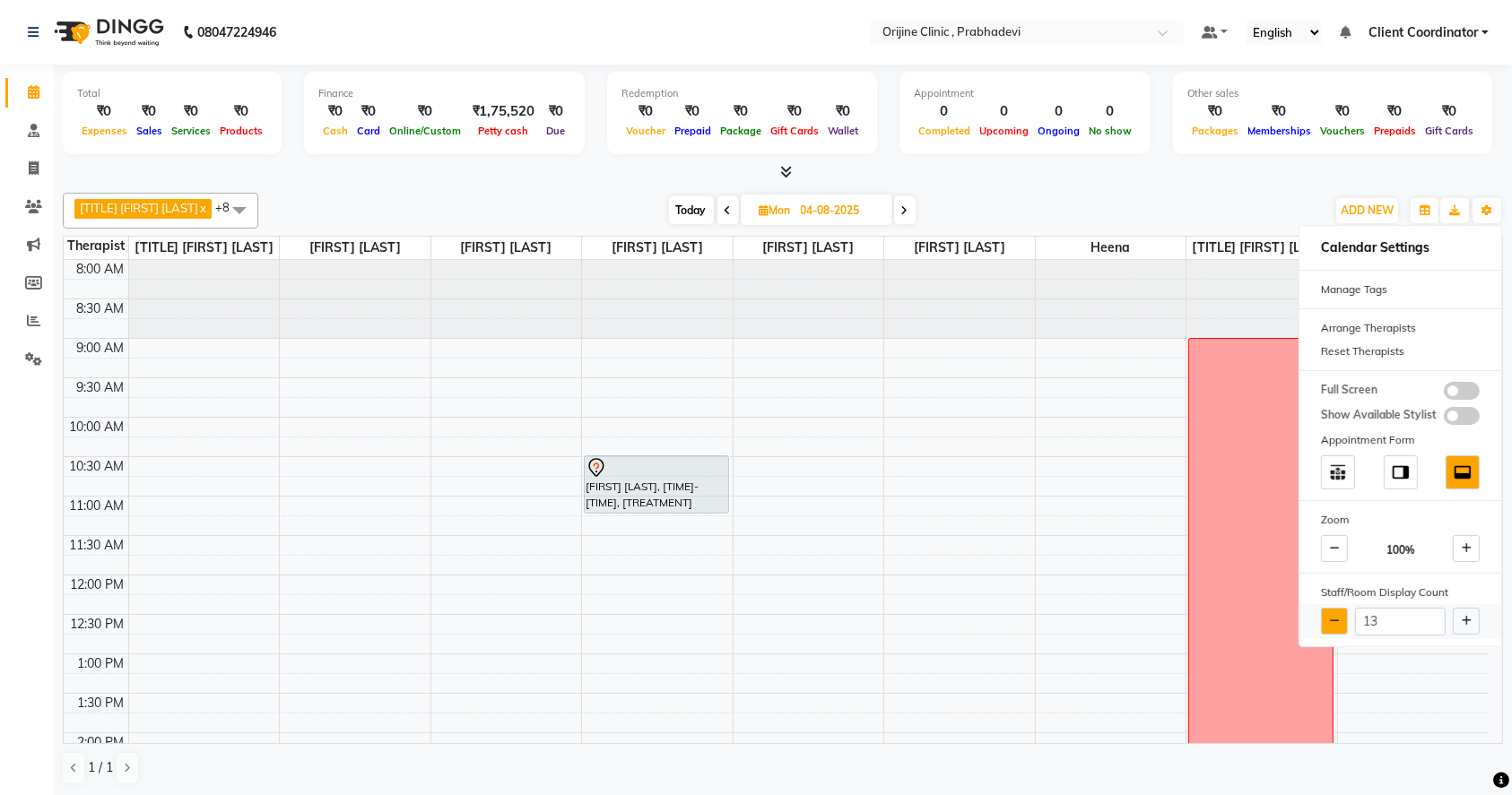 click at bounding box center [1334, 621] 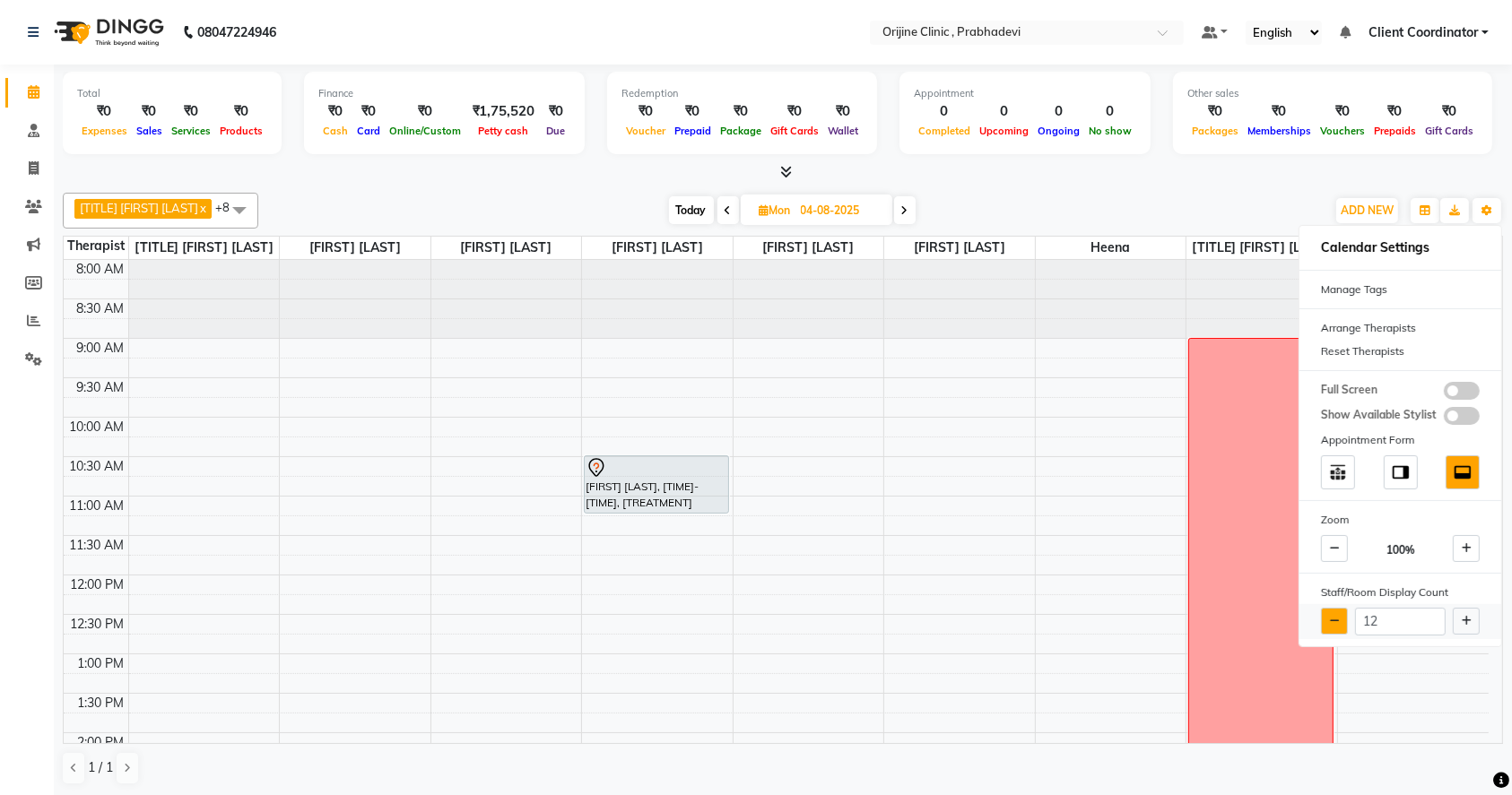 click at bounding box center [1334, 621] 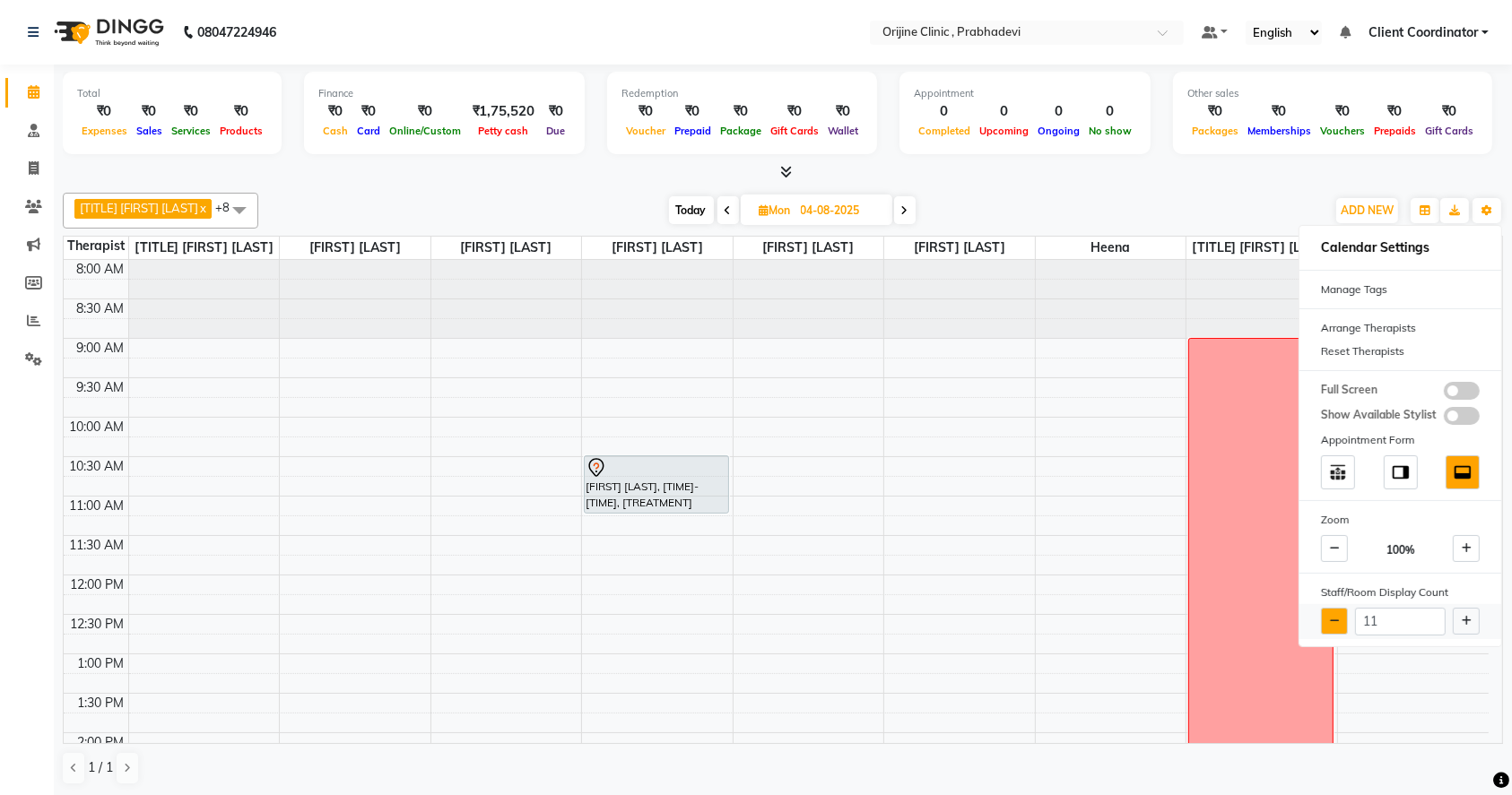 click at bounding box center (1334, 621) 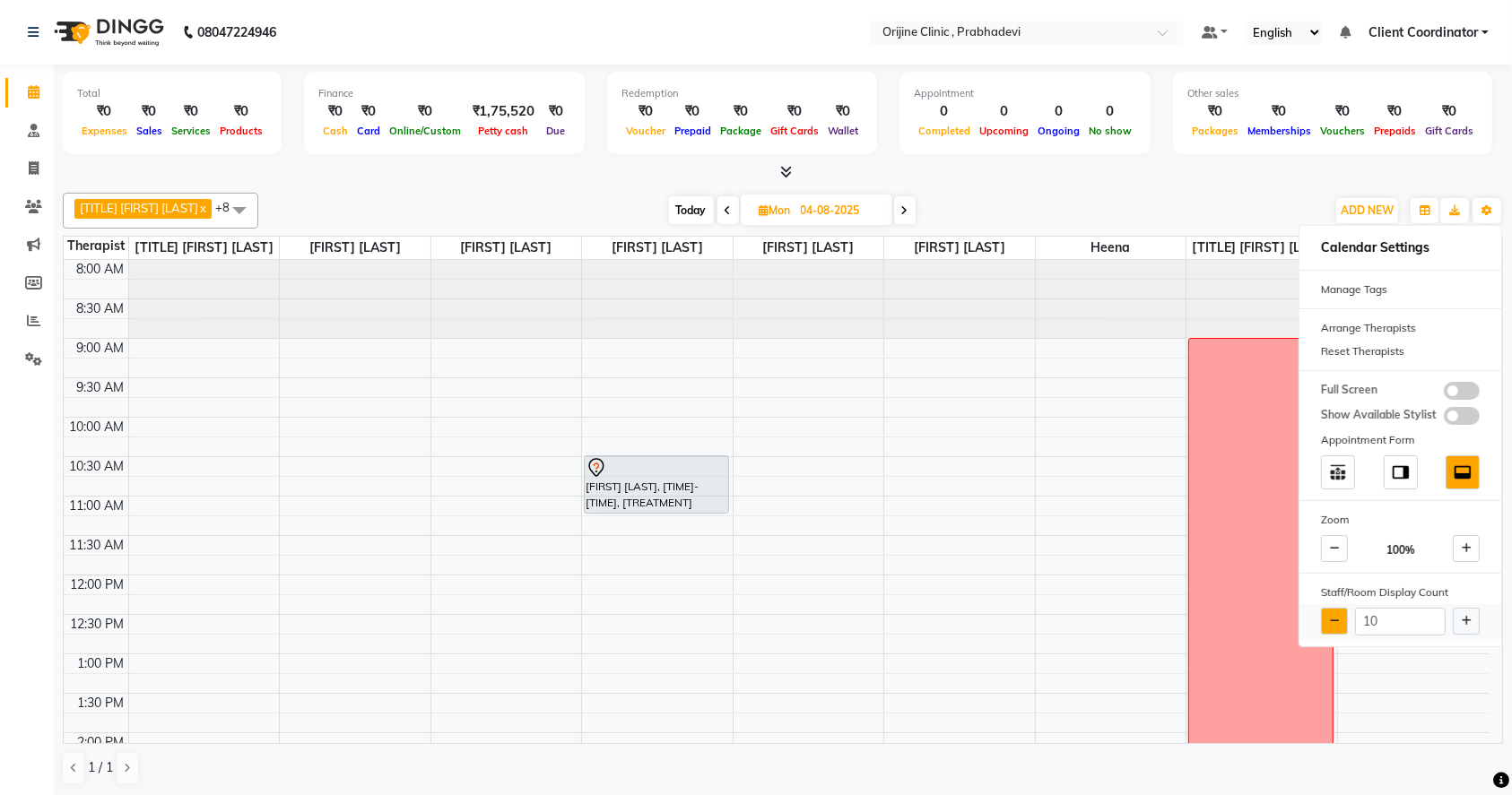 click at bounding box center [1334, 621] 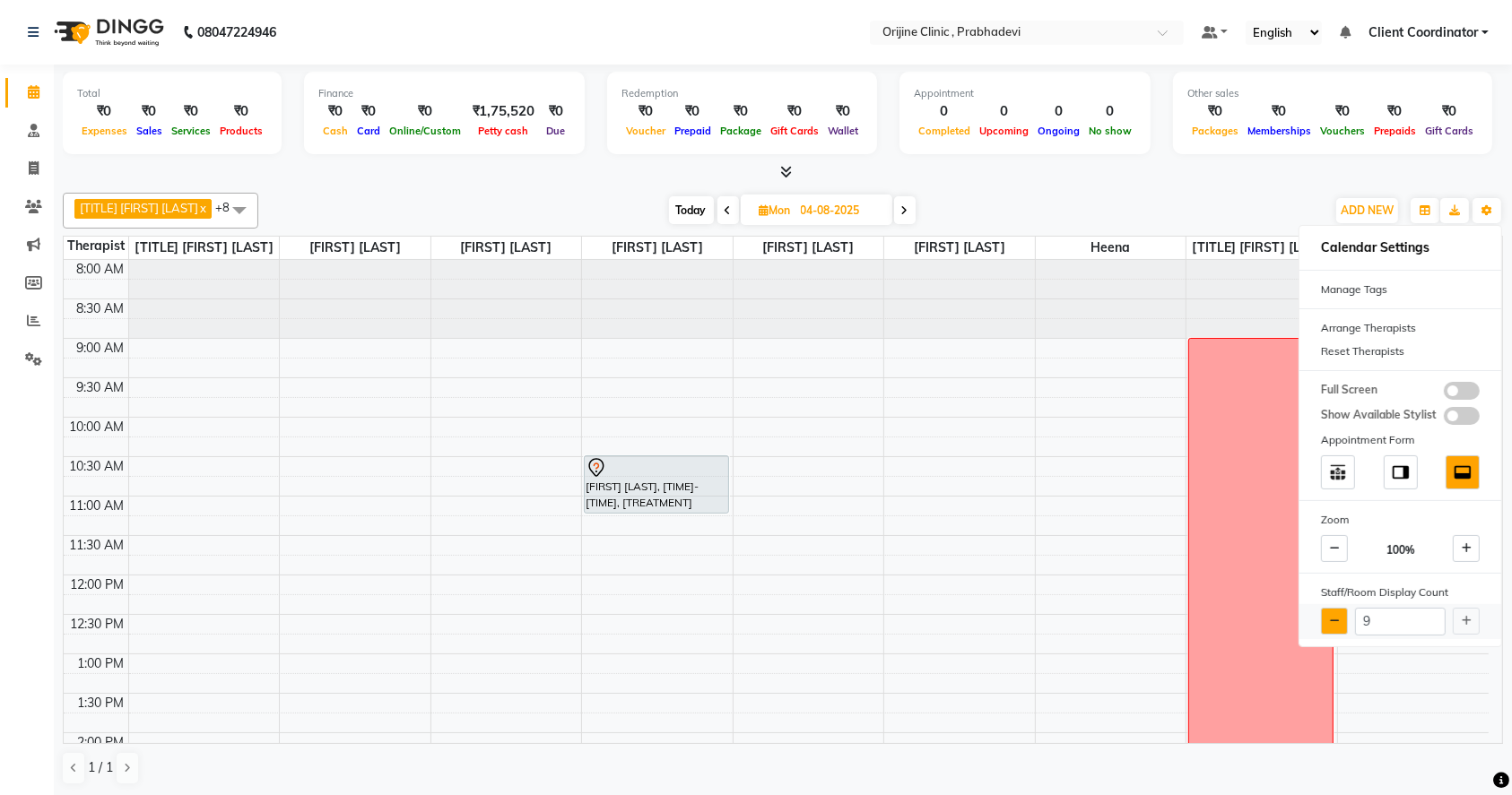 click at bounding box center [1334, 621] 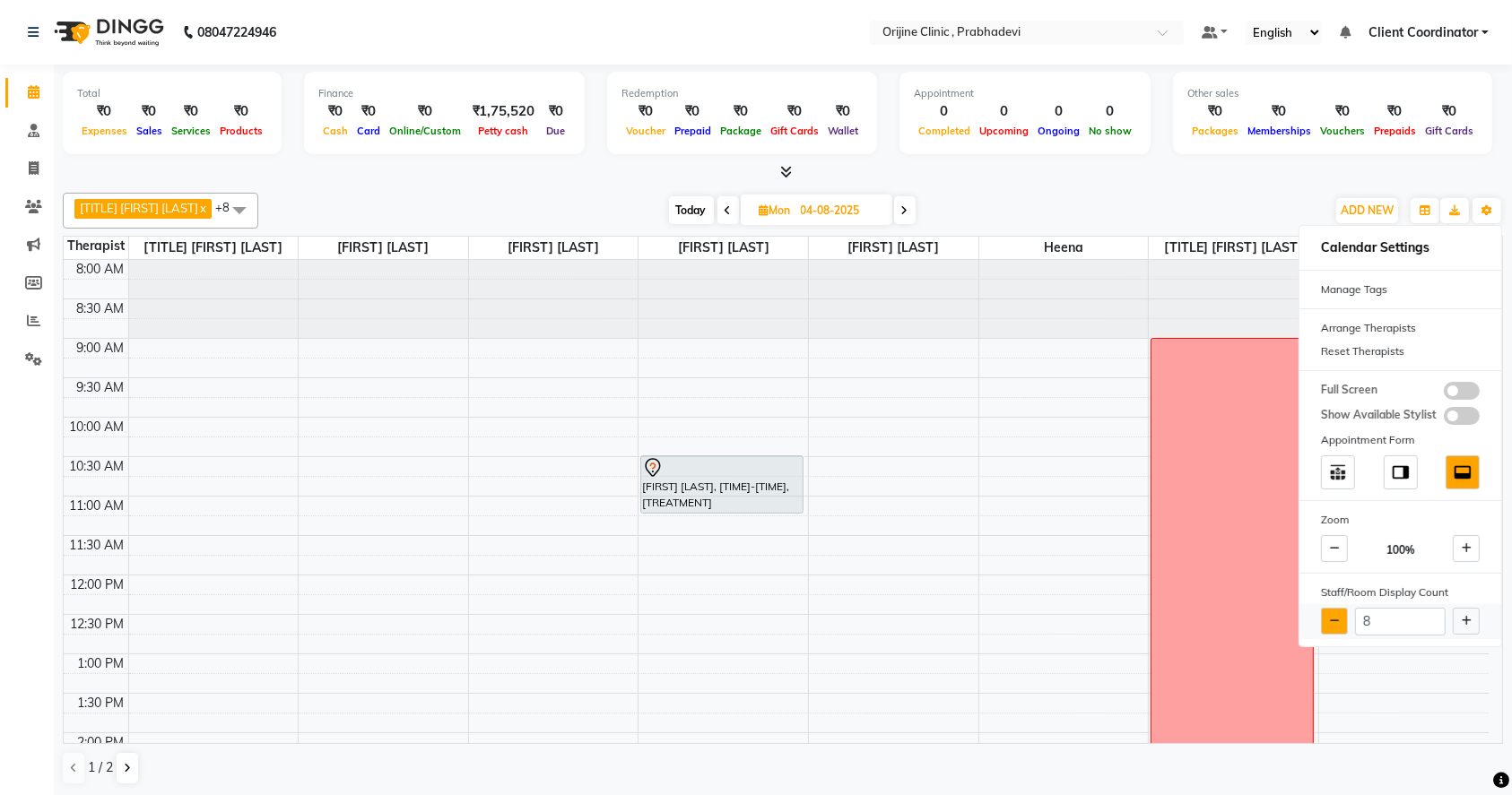 click at bounding box center (1334, 621) 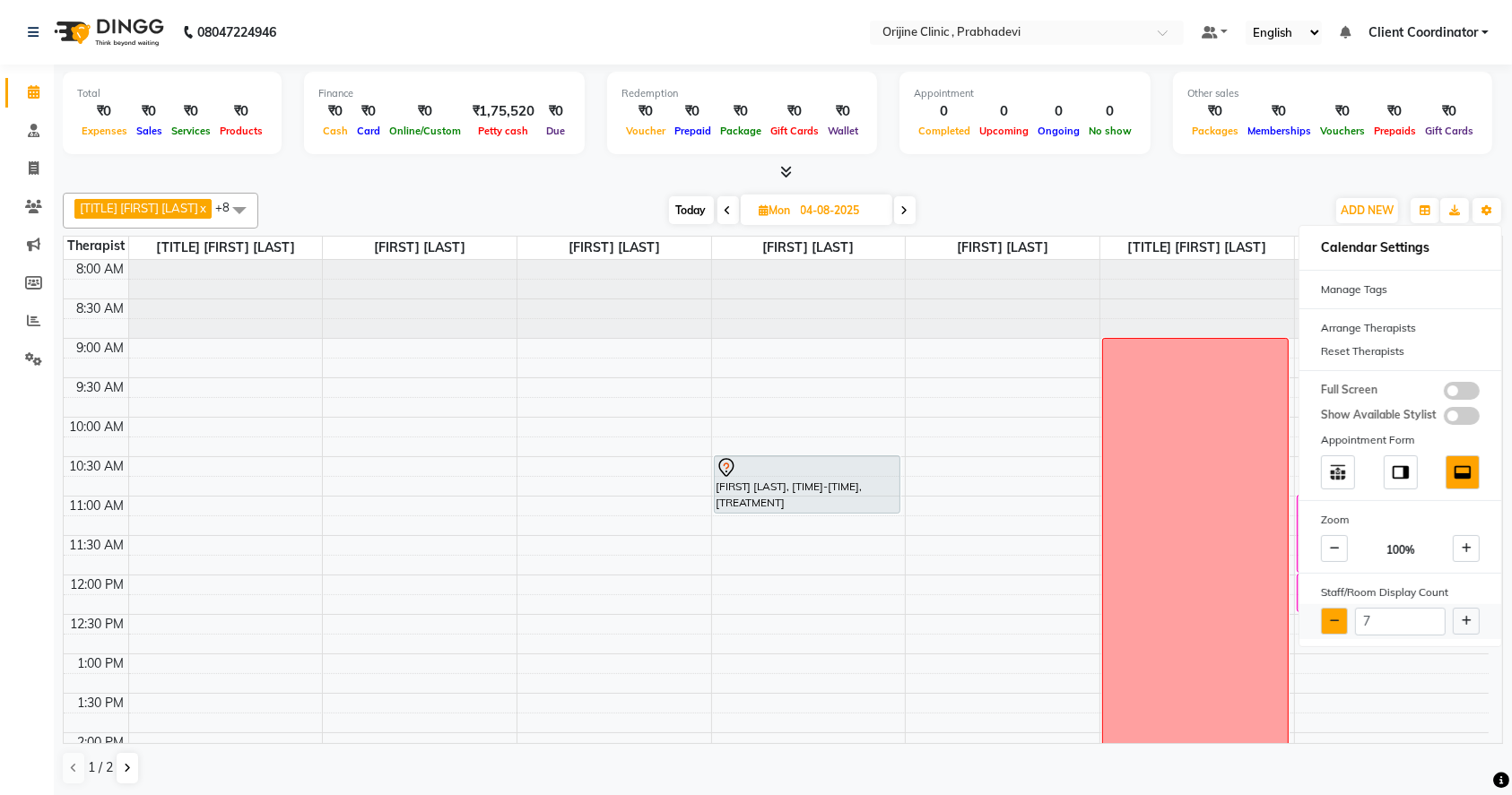 click at bounding box center (1334, 621) 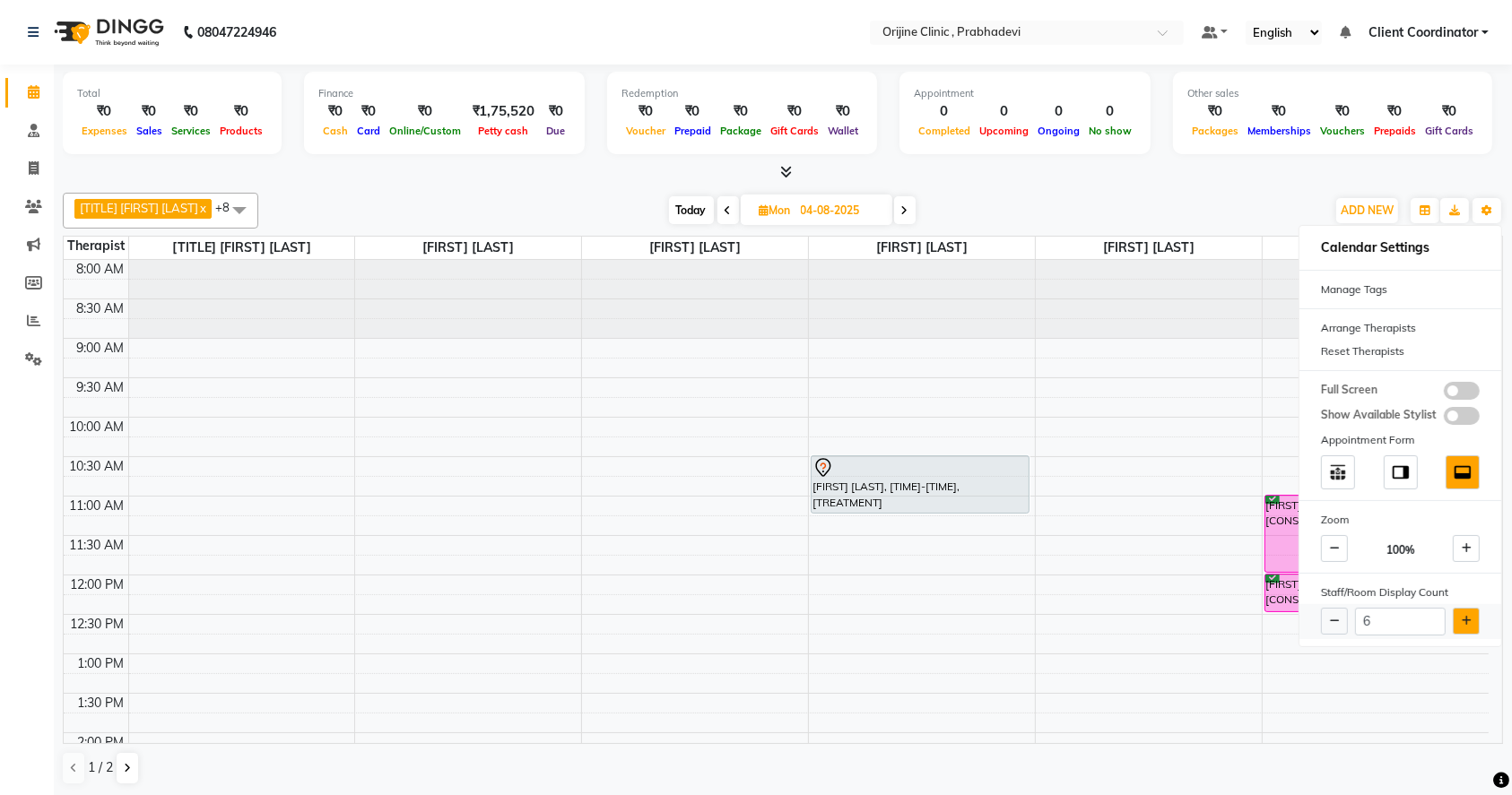 click at bounding box center [1466, 621] 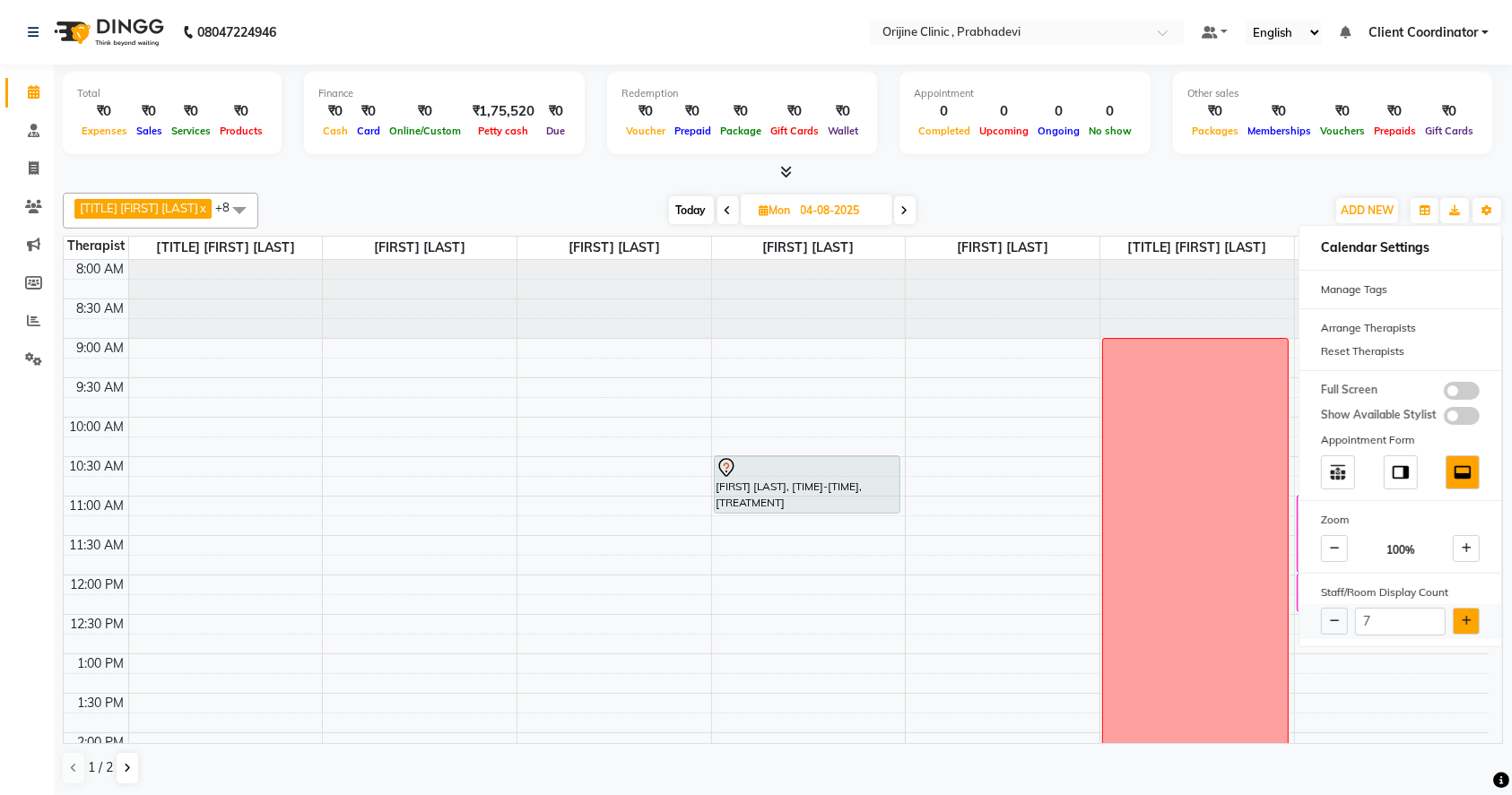 click at bounding box center (1466, 621) 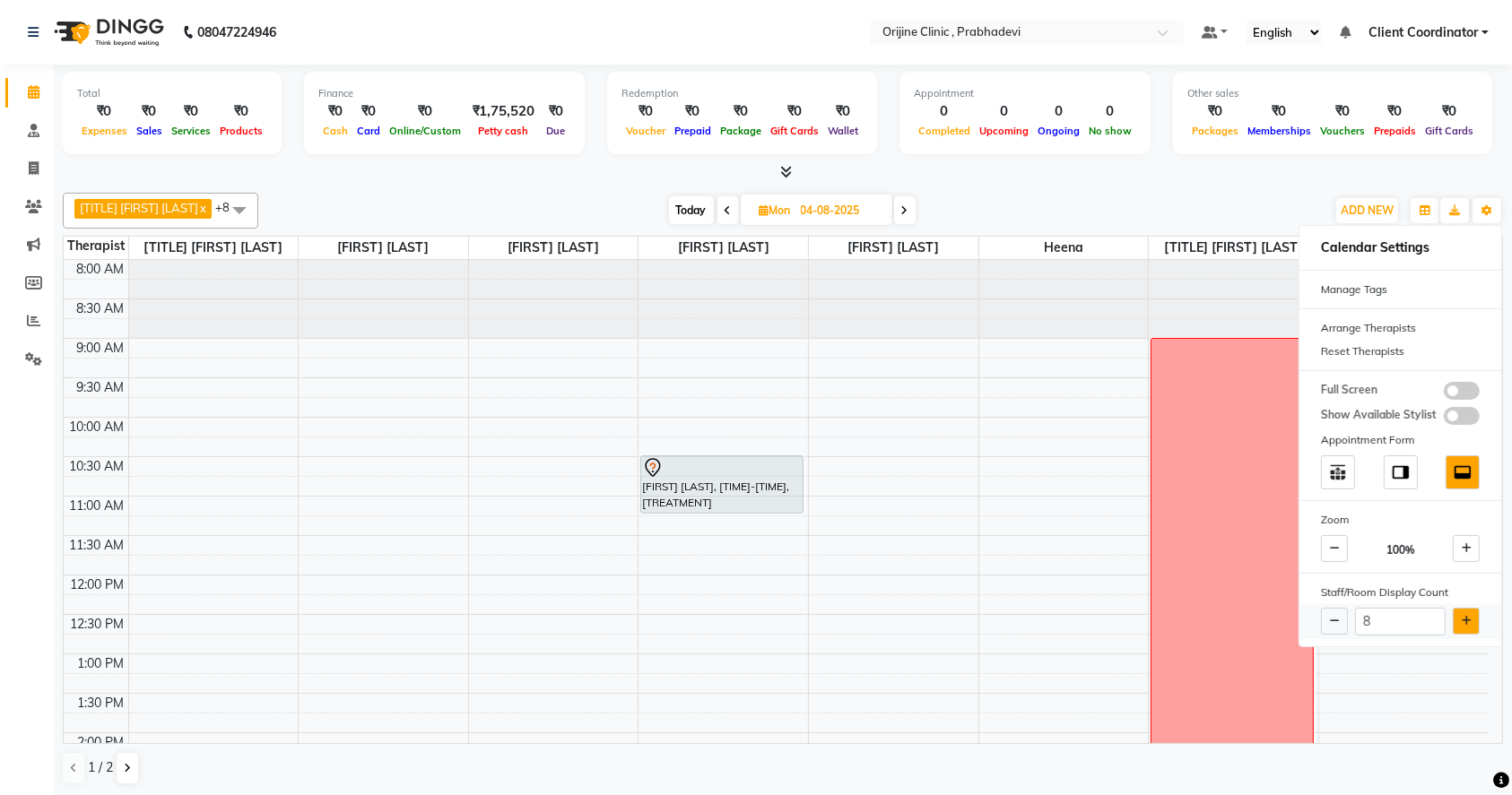 click at bounding box center [1466, 621] 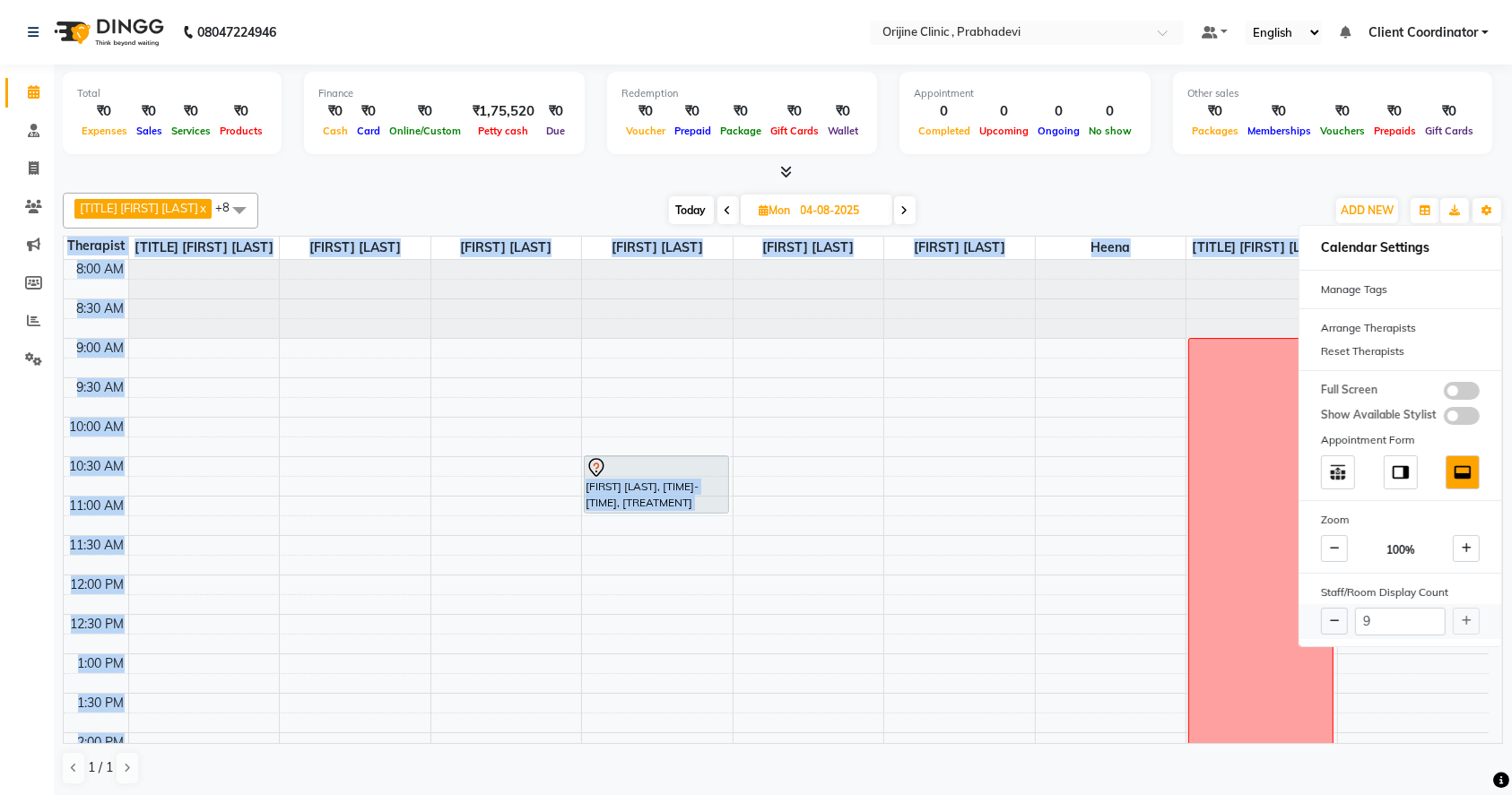 click on "9" at bounding box center (1400, 621) 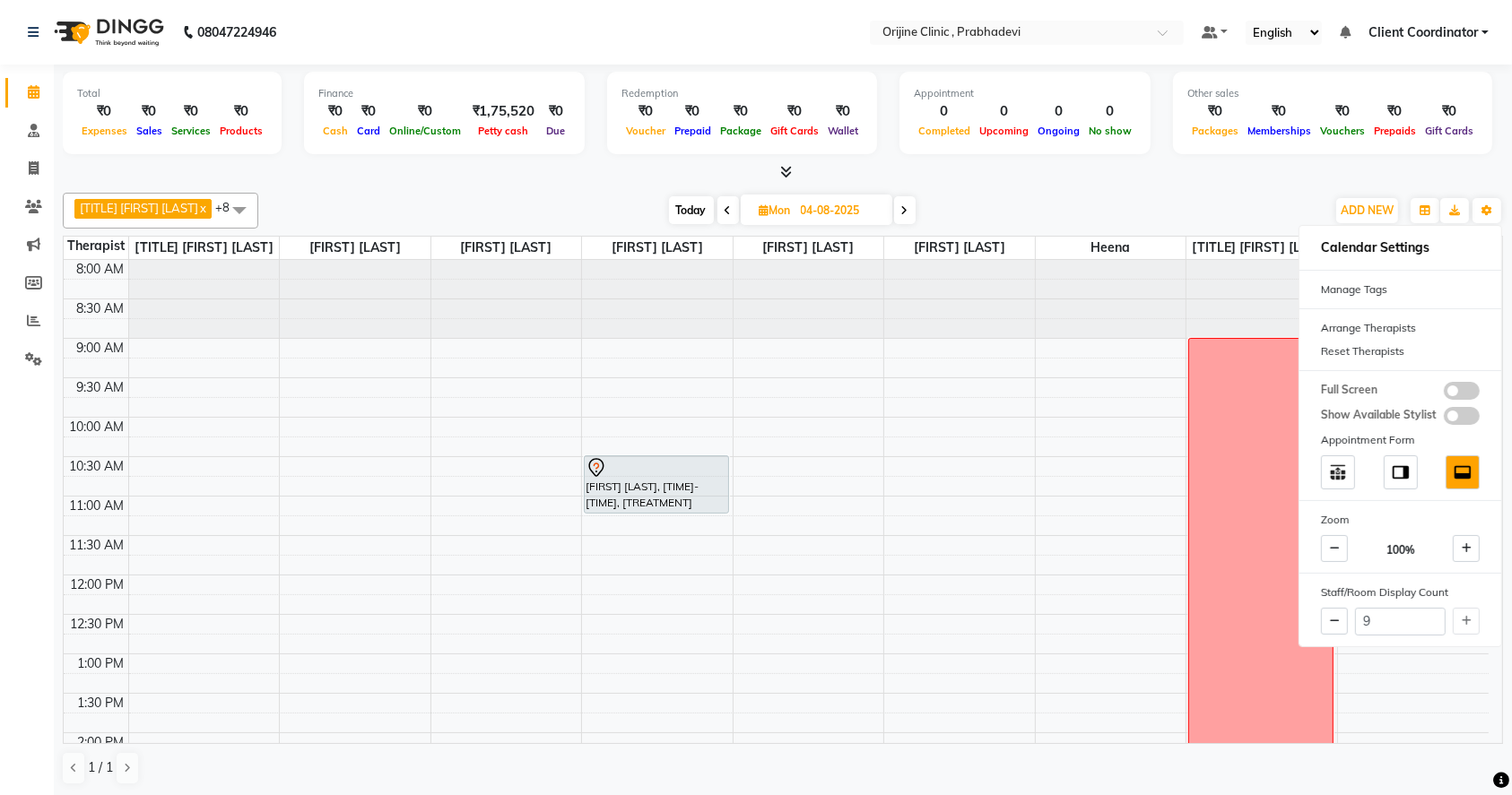 click on "Today  Mon 04-08-2025" at bounding box center [792, 211] 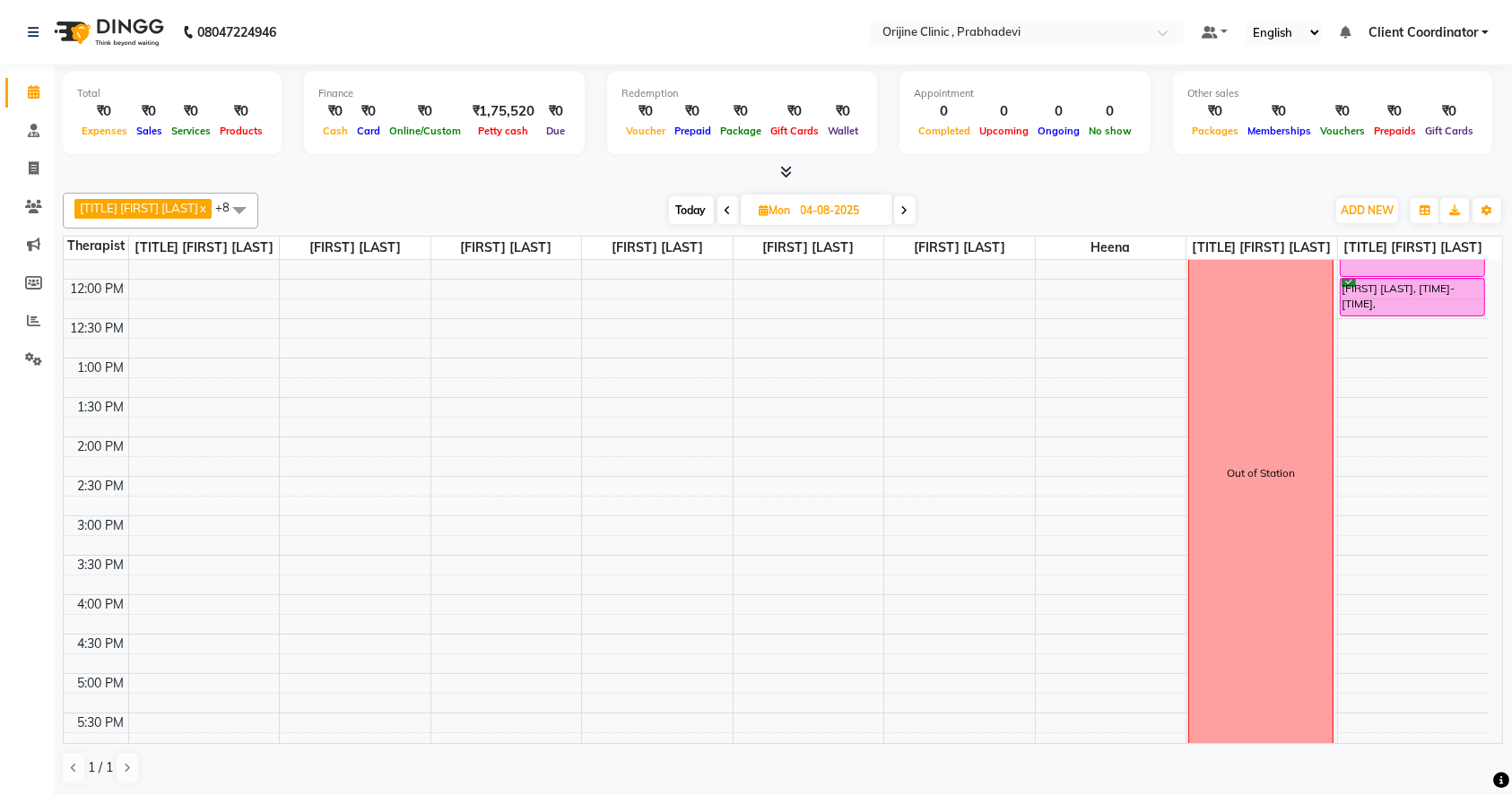 scroll, scrollTop: 0, scrollLeft: 0, axis: both 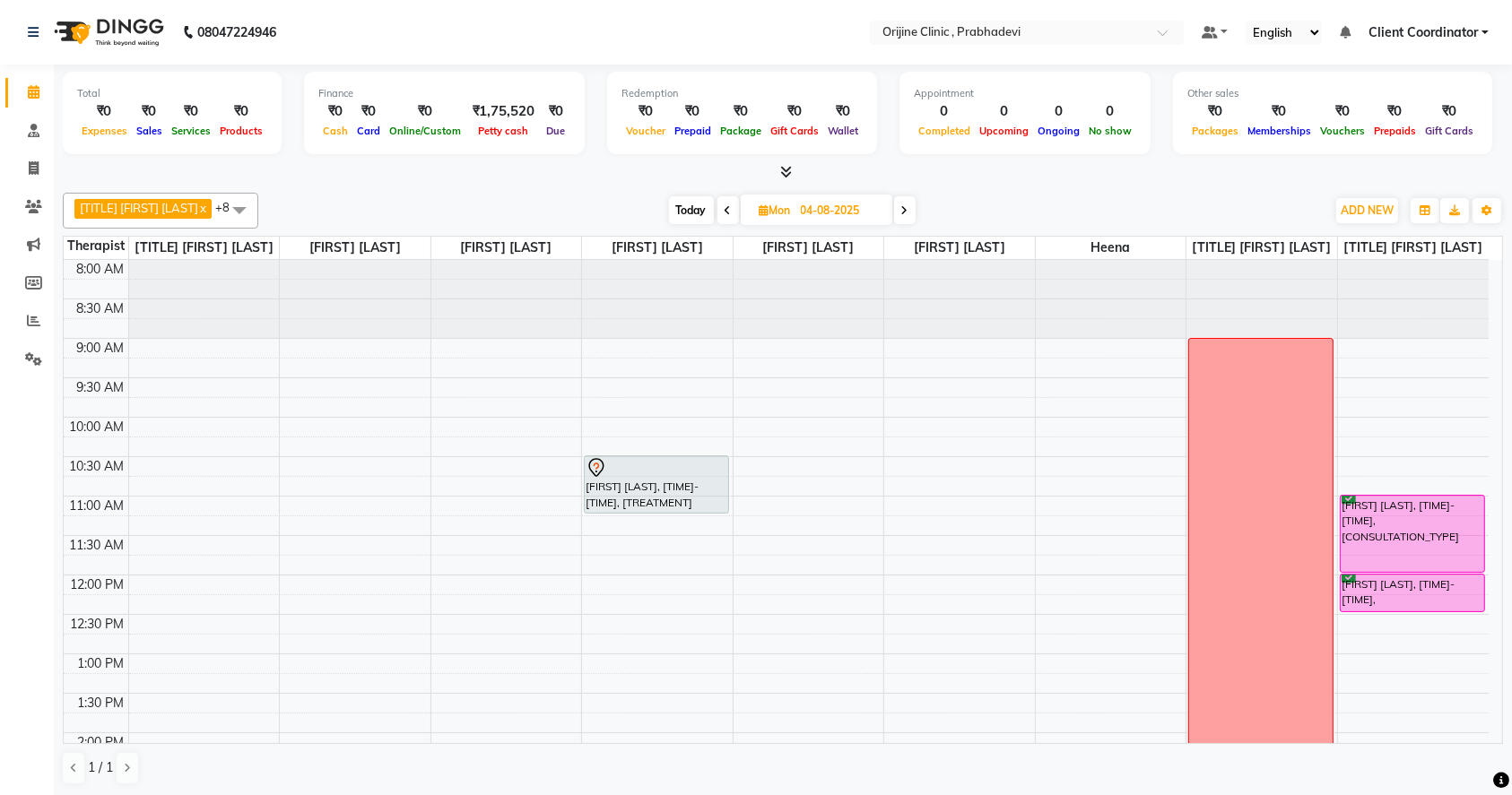 click at bounding box center (239, 210) 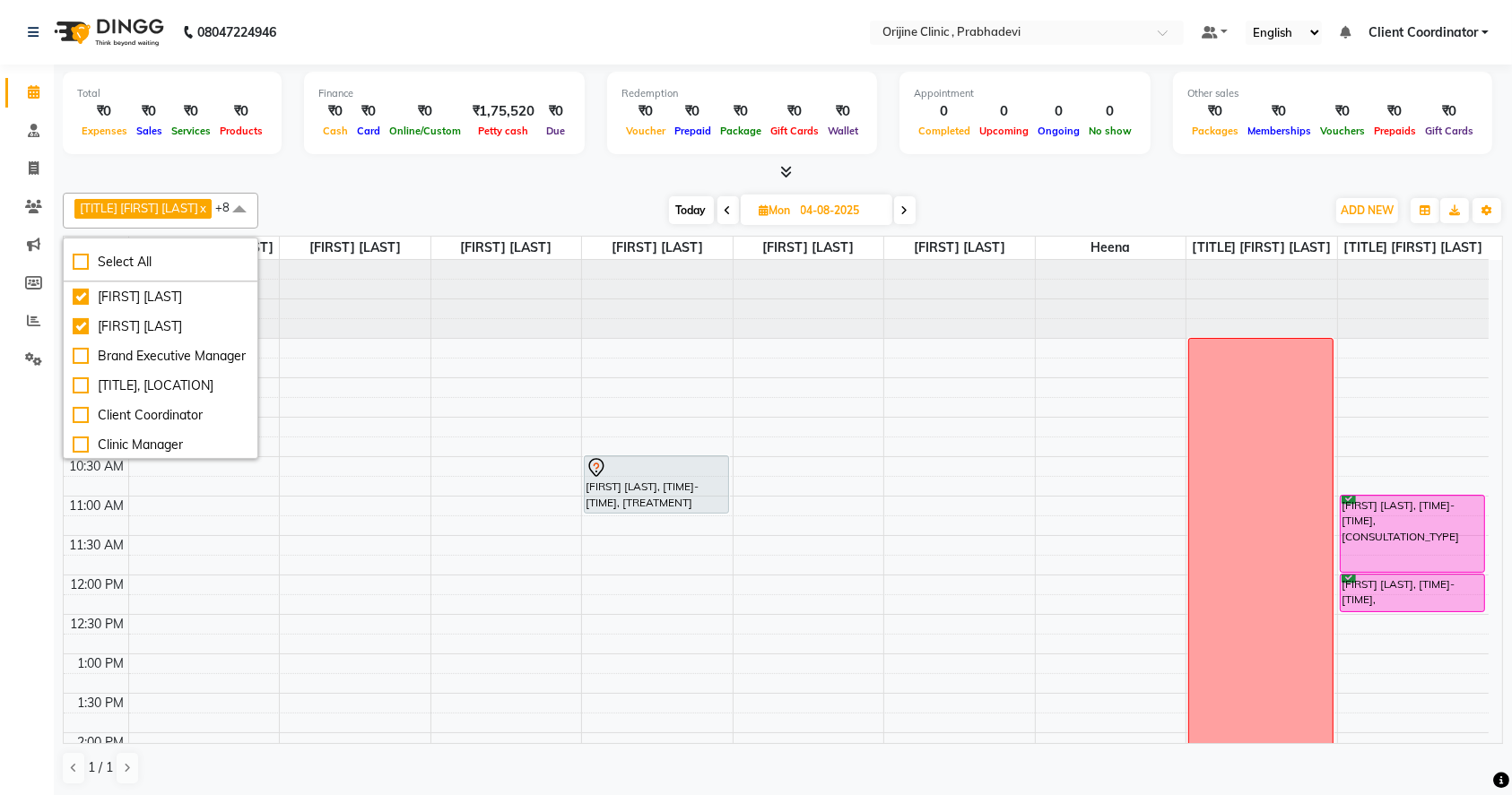 scroll, scrollTop: 0, scrollLeft: 0, axis: both 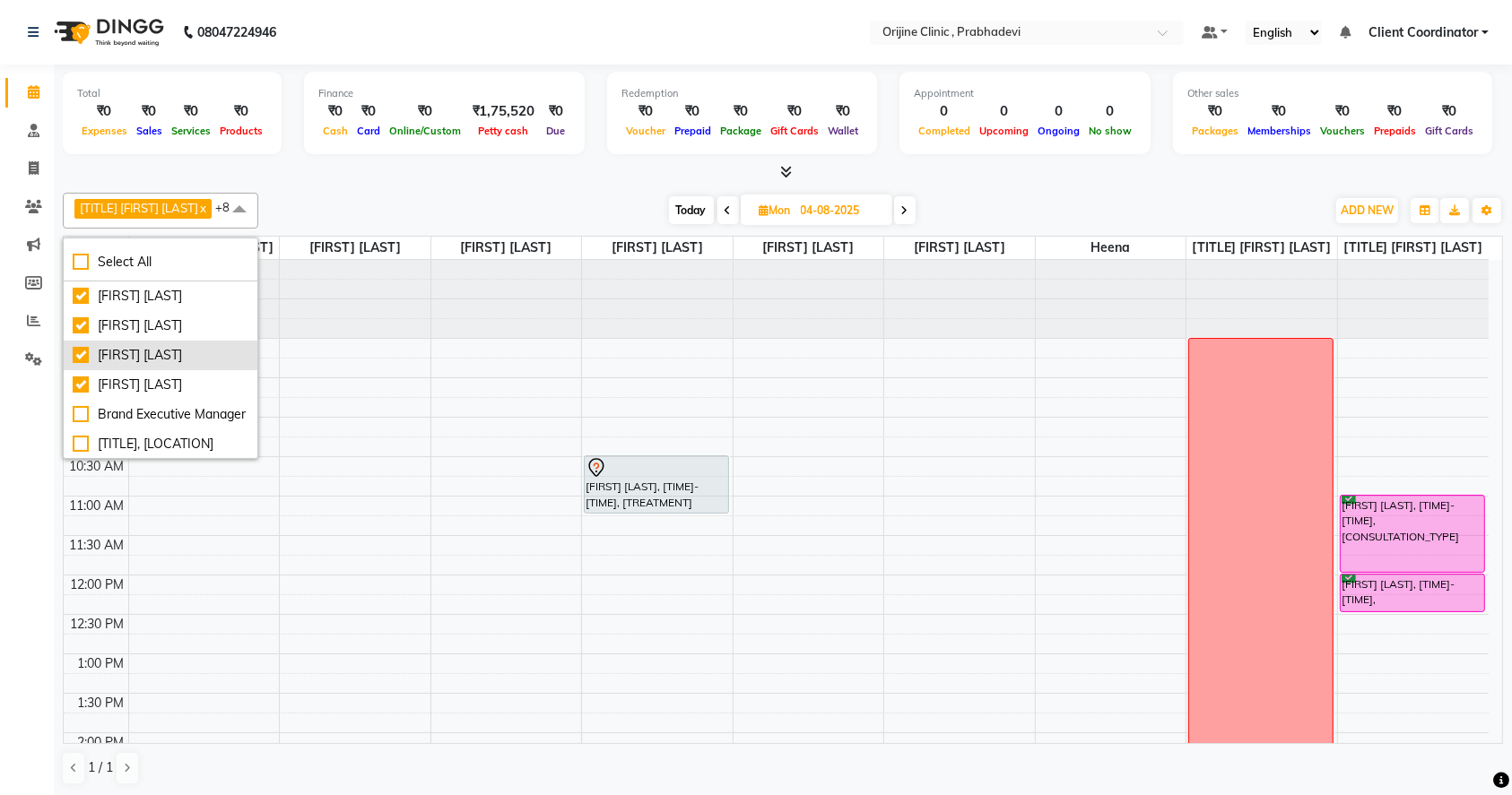 click on "[FIRST] [LAST]" at bounding box center (161, 355) 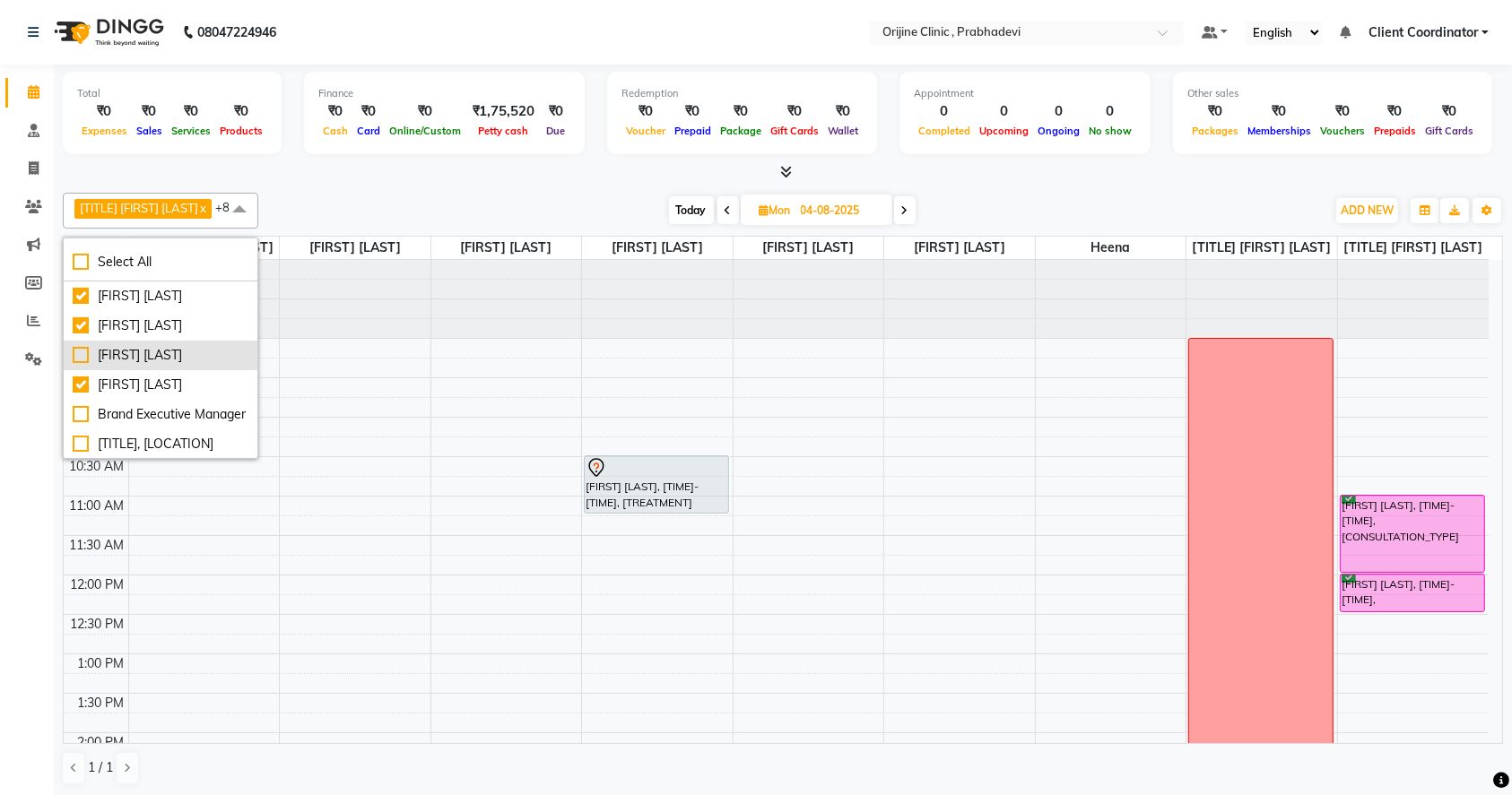 checkbox on "false" 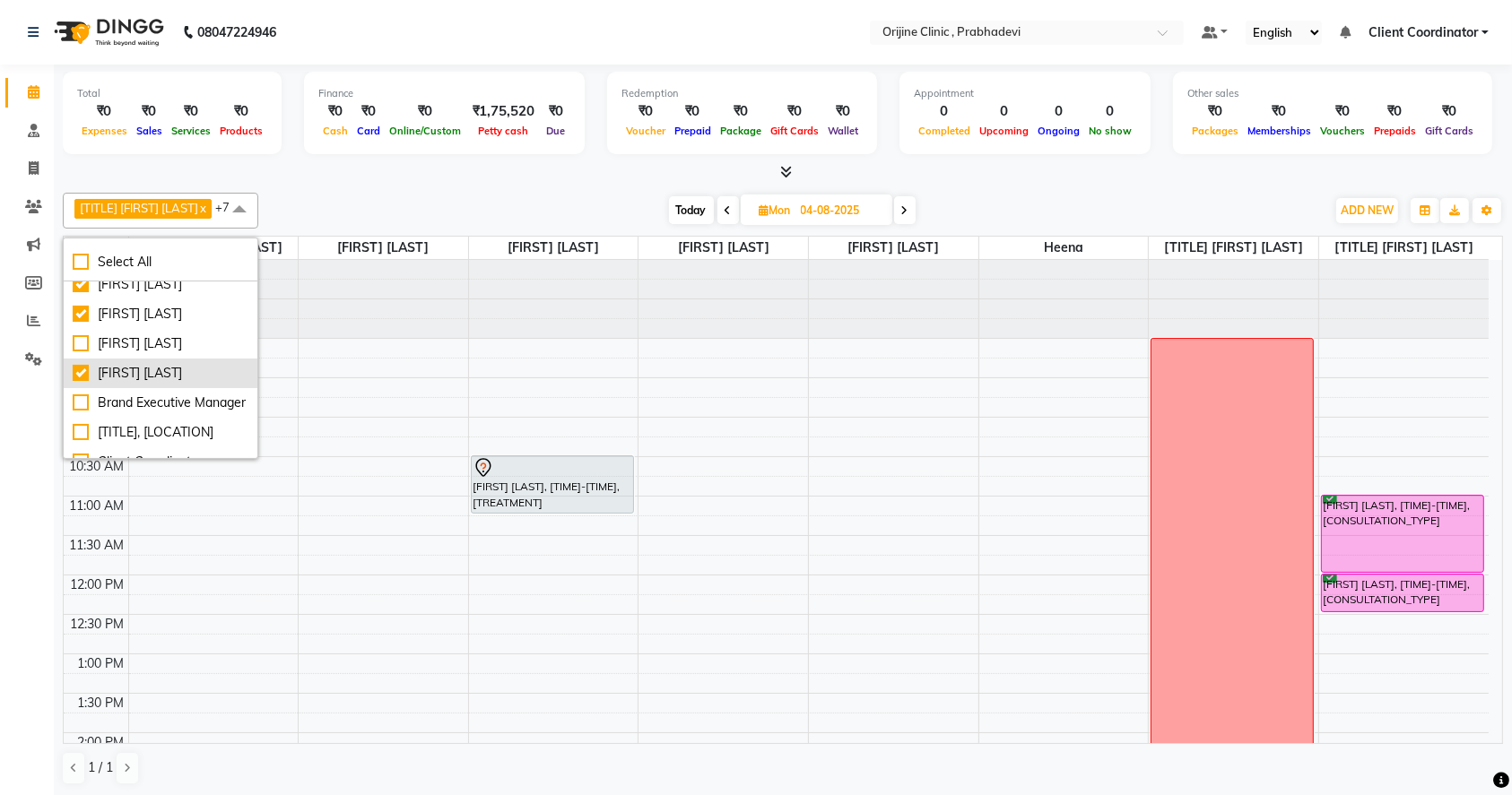 scroll, scrollTop: 0, scrollLeft: 0, axis: both 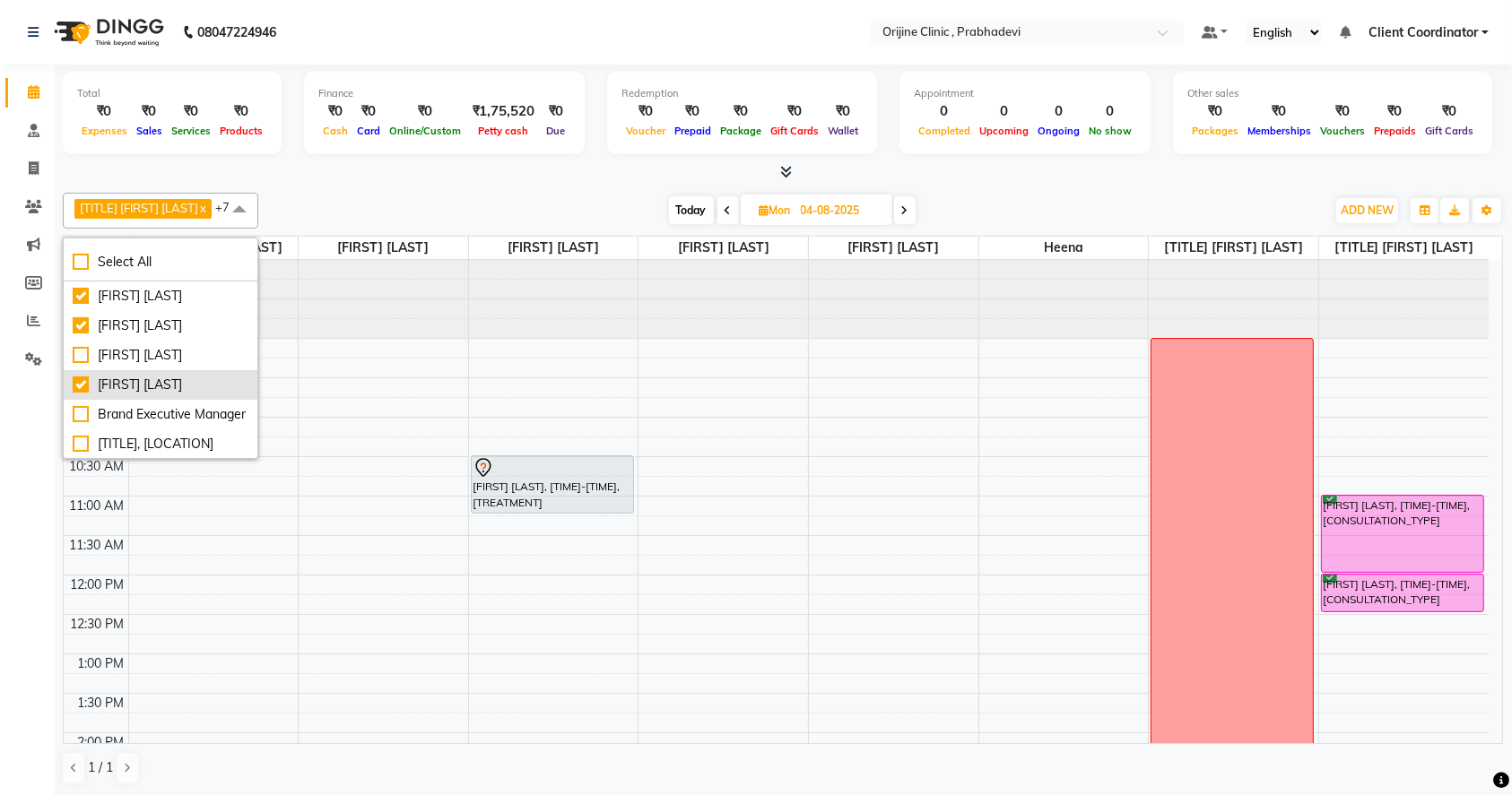 click on "[FIRST] [LAST]" at bounding box center [161, 385] 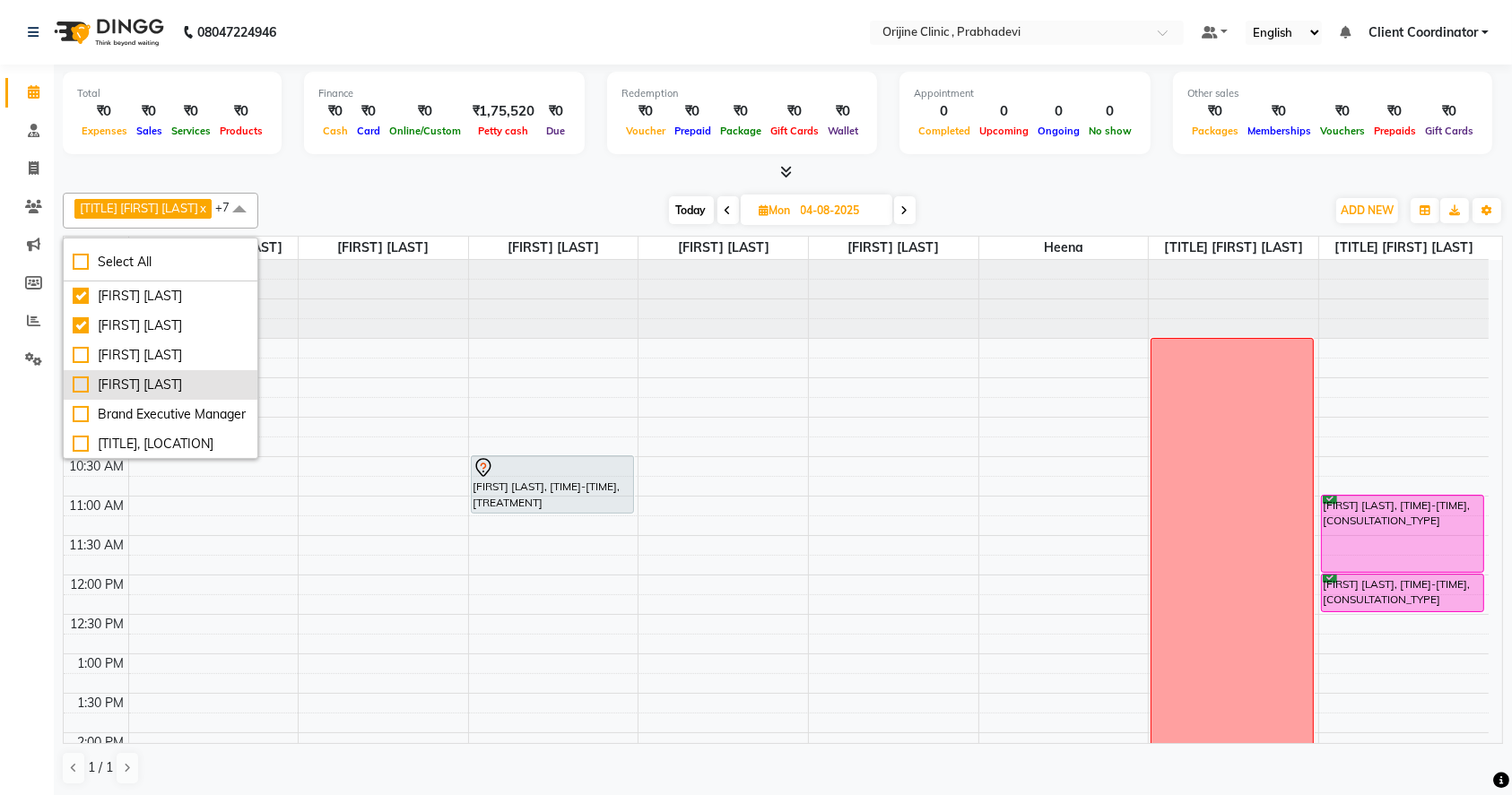 checkbox on "false" 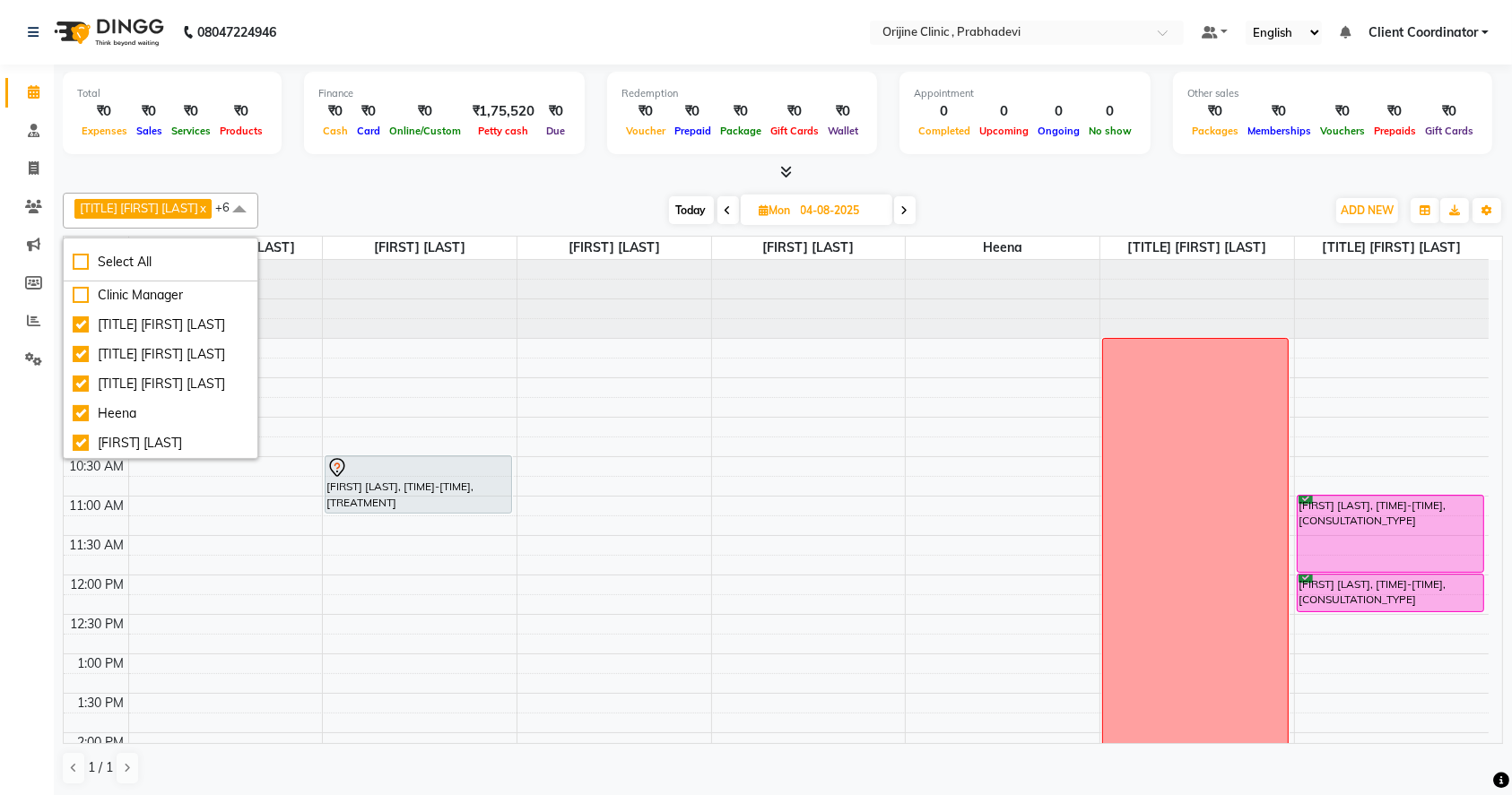 scroll, scrollTop: 245, scrollLeft: 0, axis: vertical 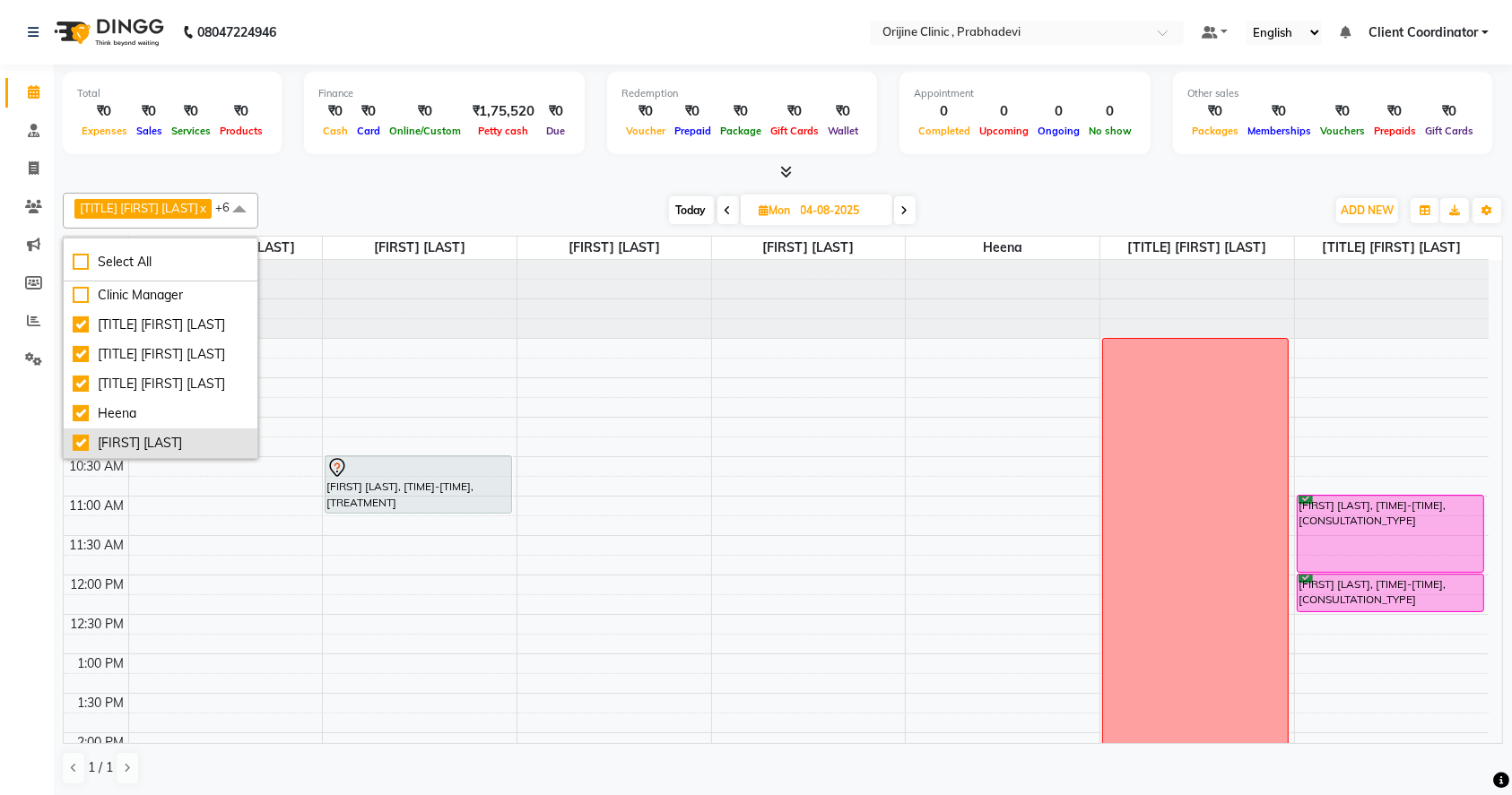 click on "[FIRST] [LAST]" at bounding box center (161, 443) 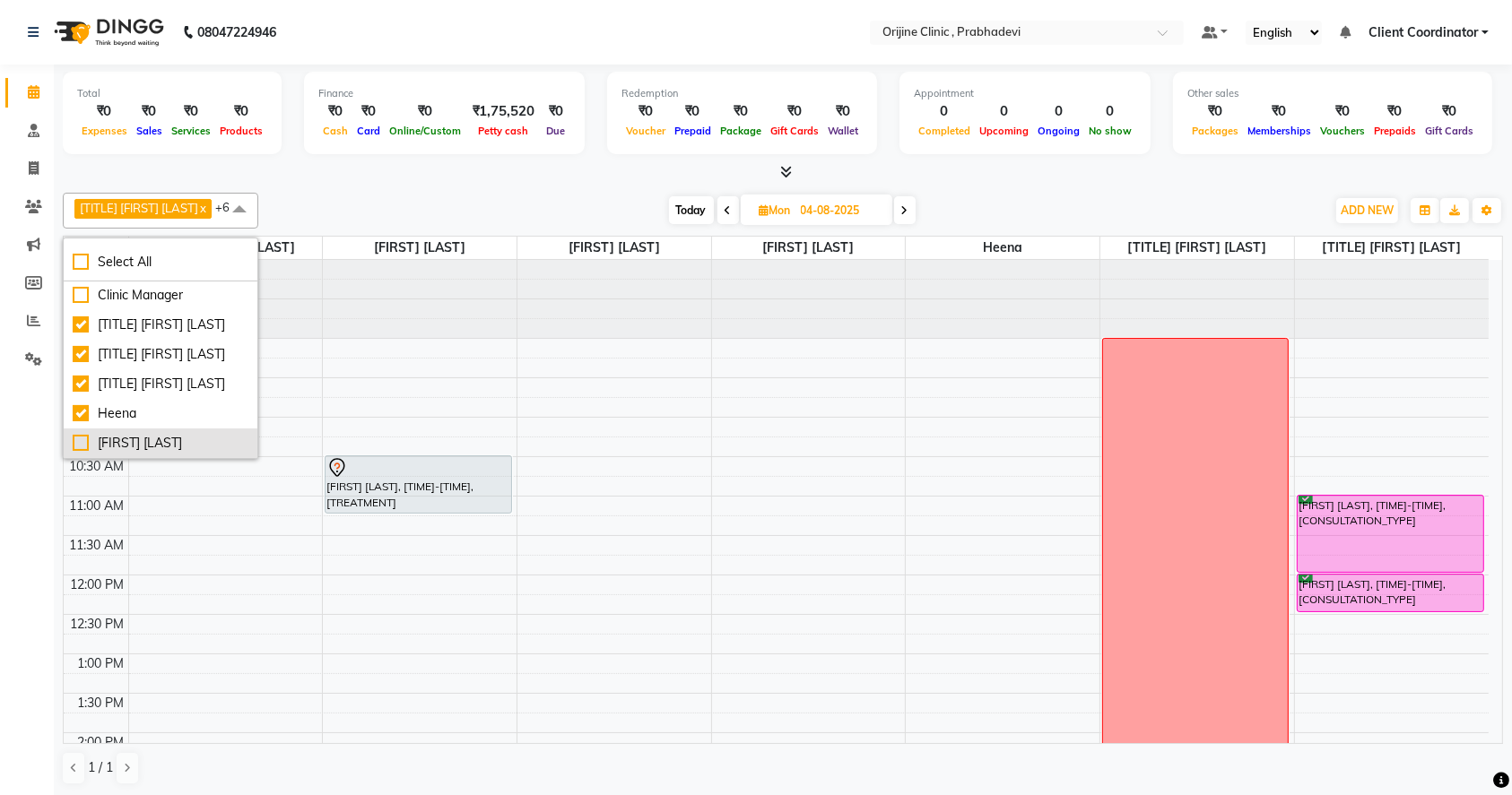 checkbox on "false" 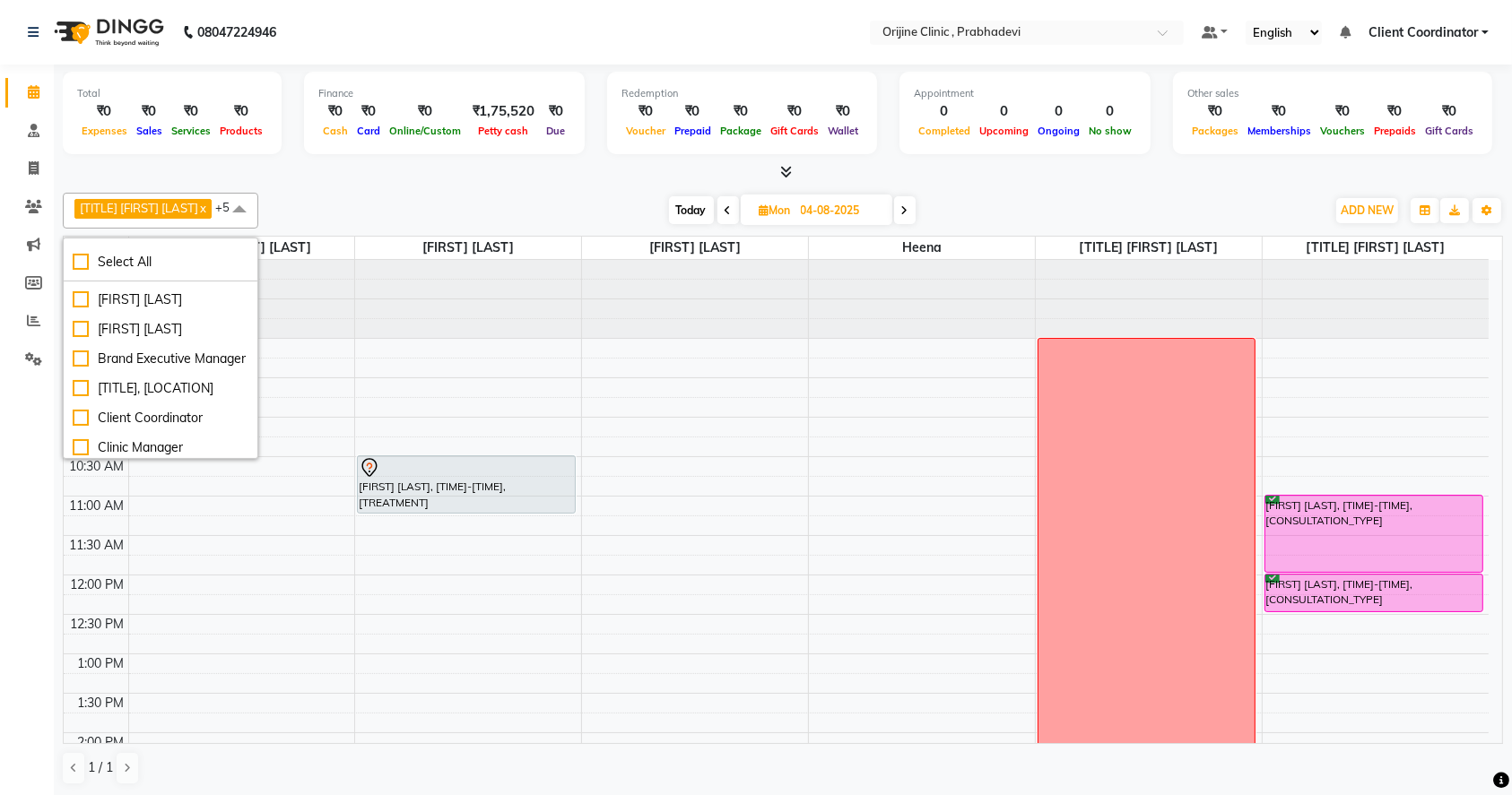 scroll, scrollTop: 0, scrollLeft: 0, axis: both 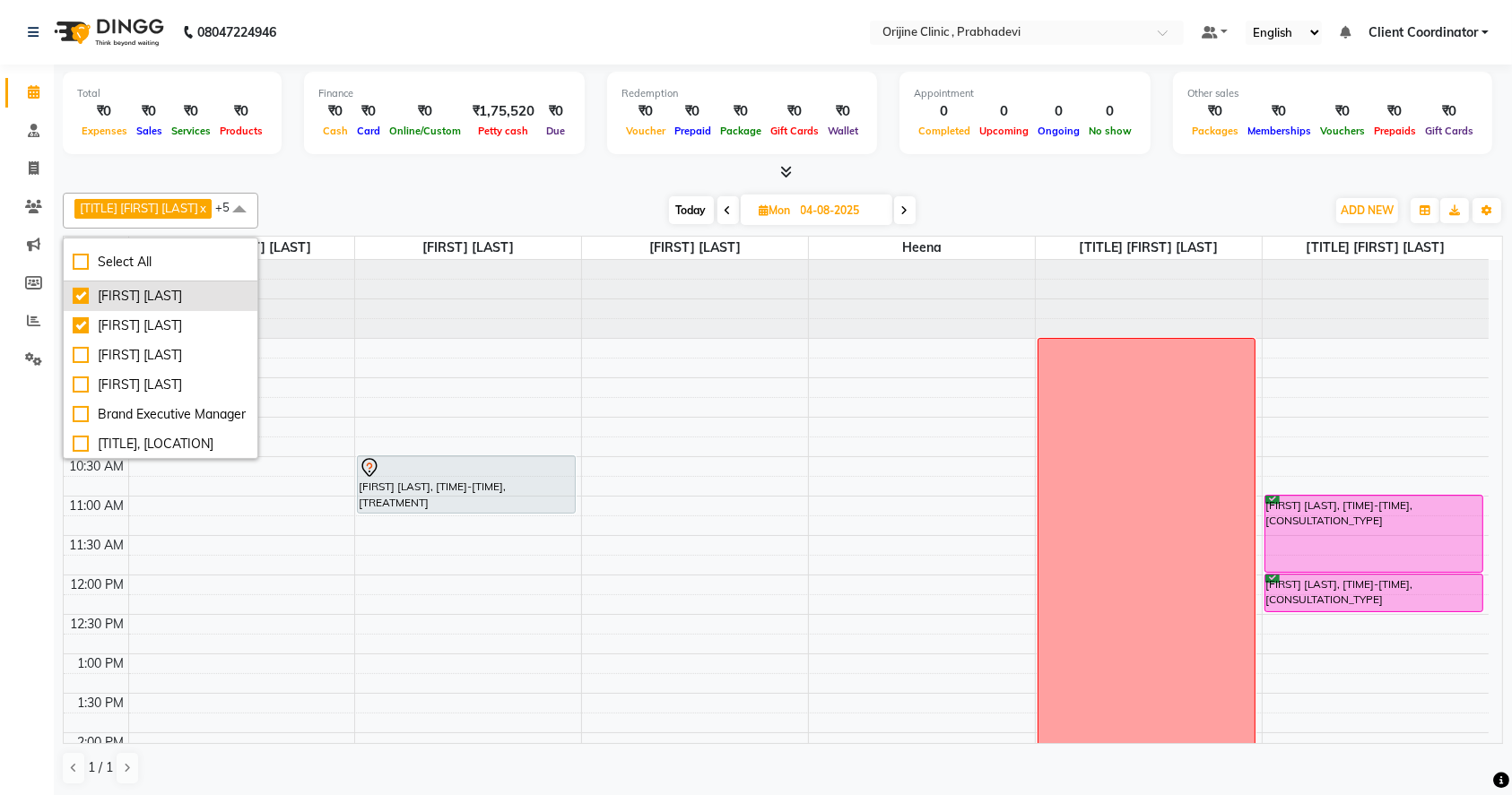 click on "[FIRST] [LAST]" at bounding box center [161, 296] 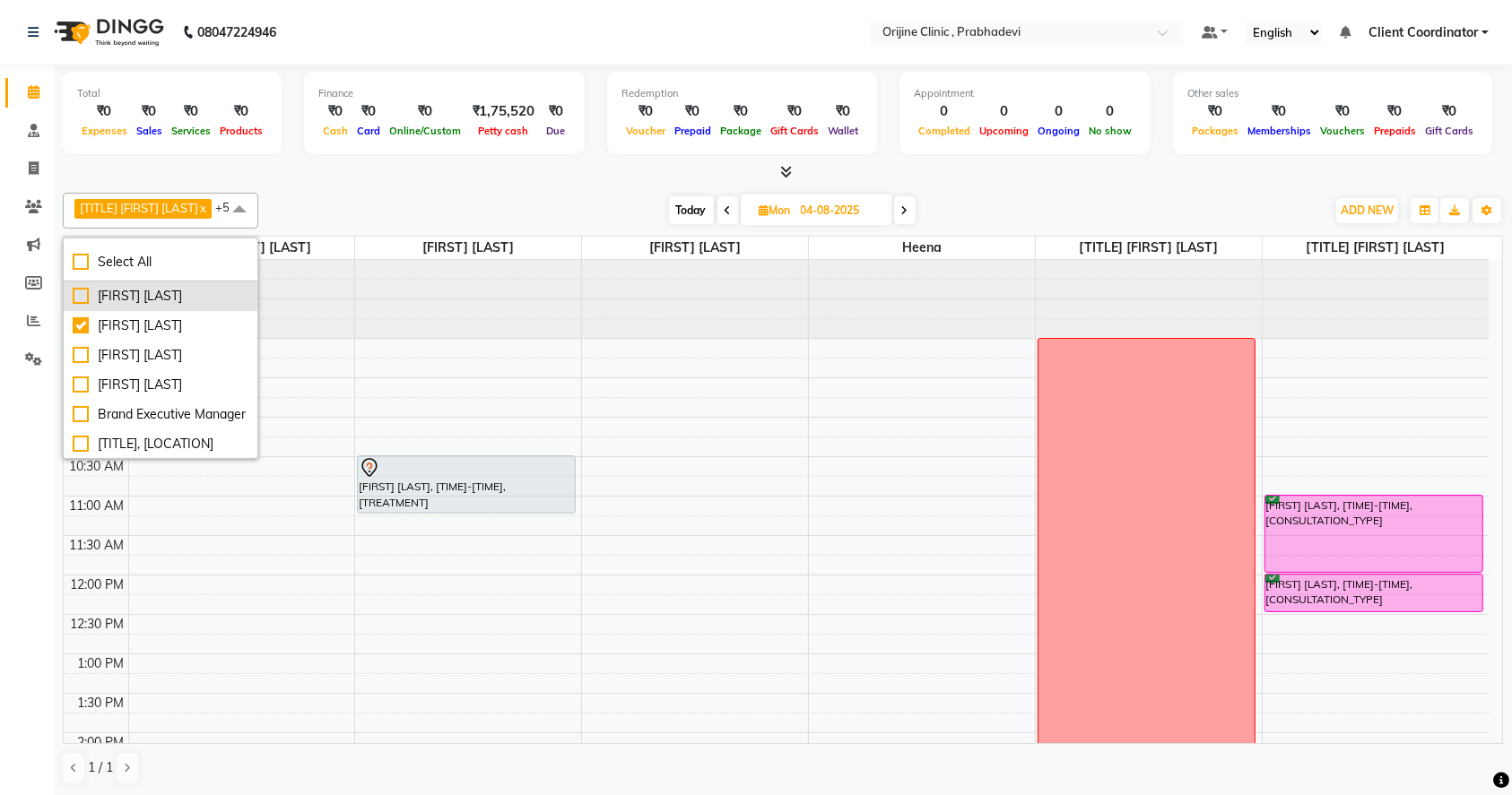 checkbox on "false" 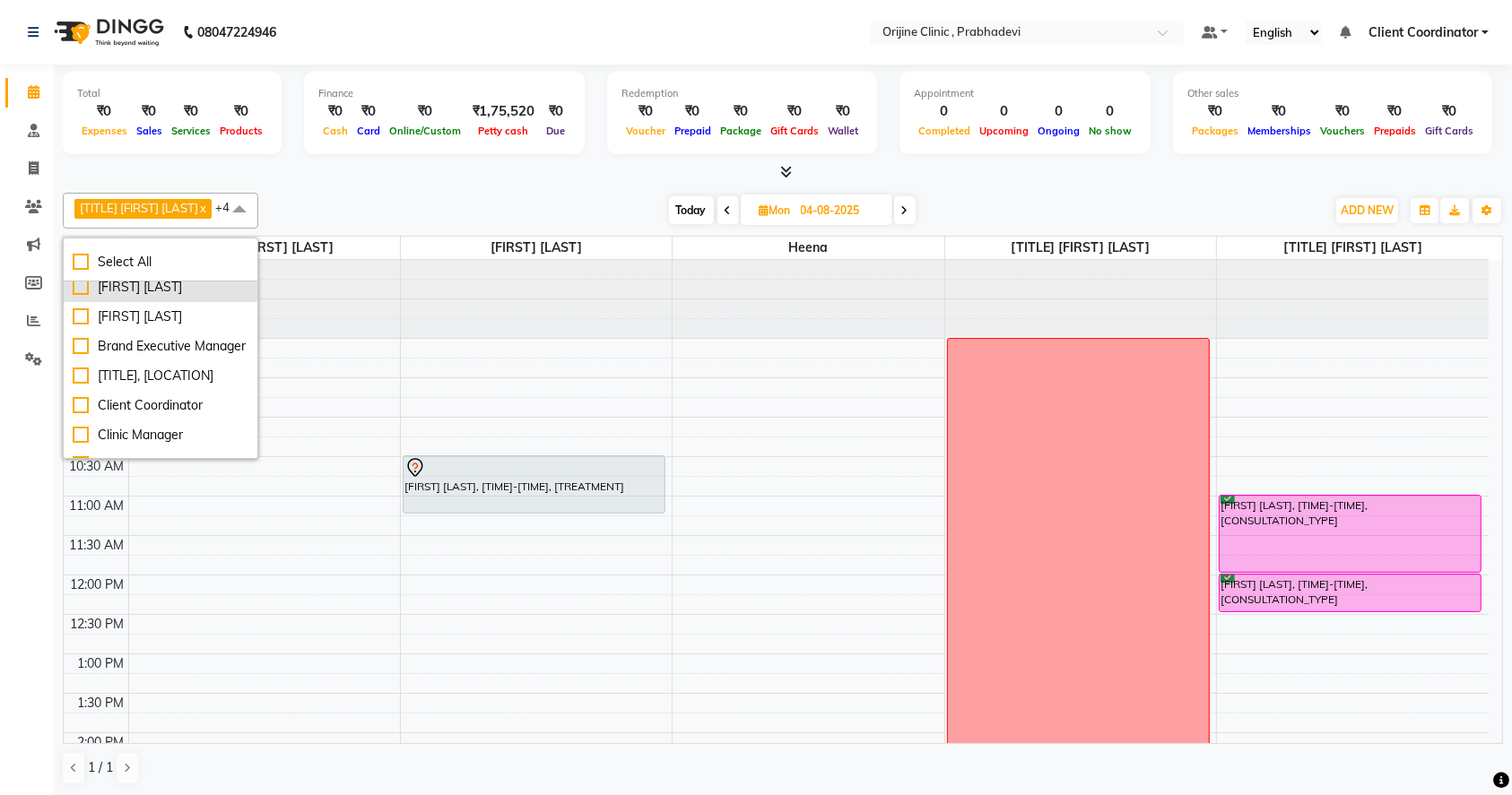 scroll, scrollTop: 0, scrollLeft: 0, axis: both 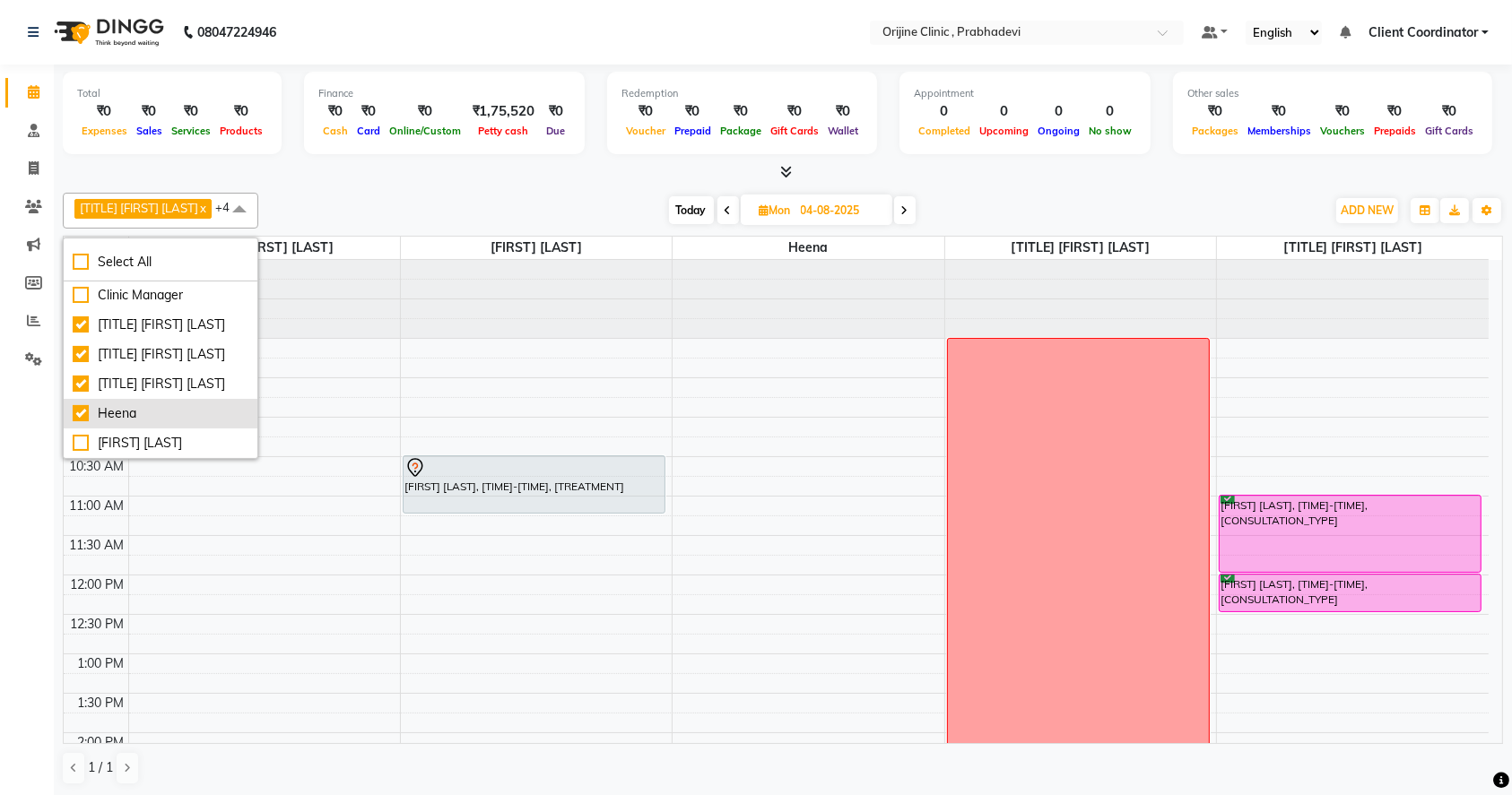click on "Heena" at bounding box center (161, 413) 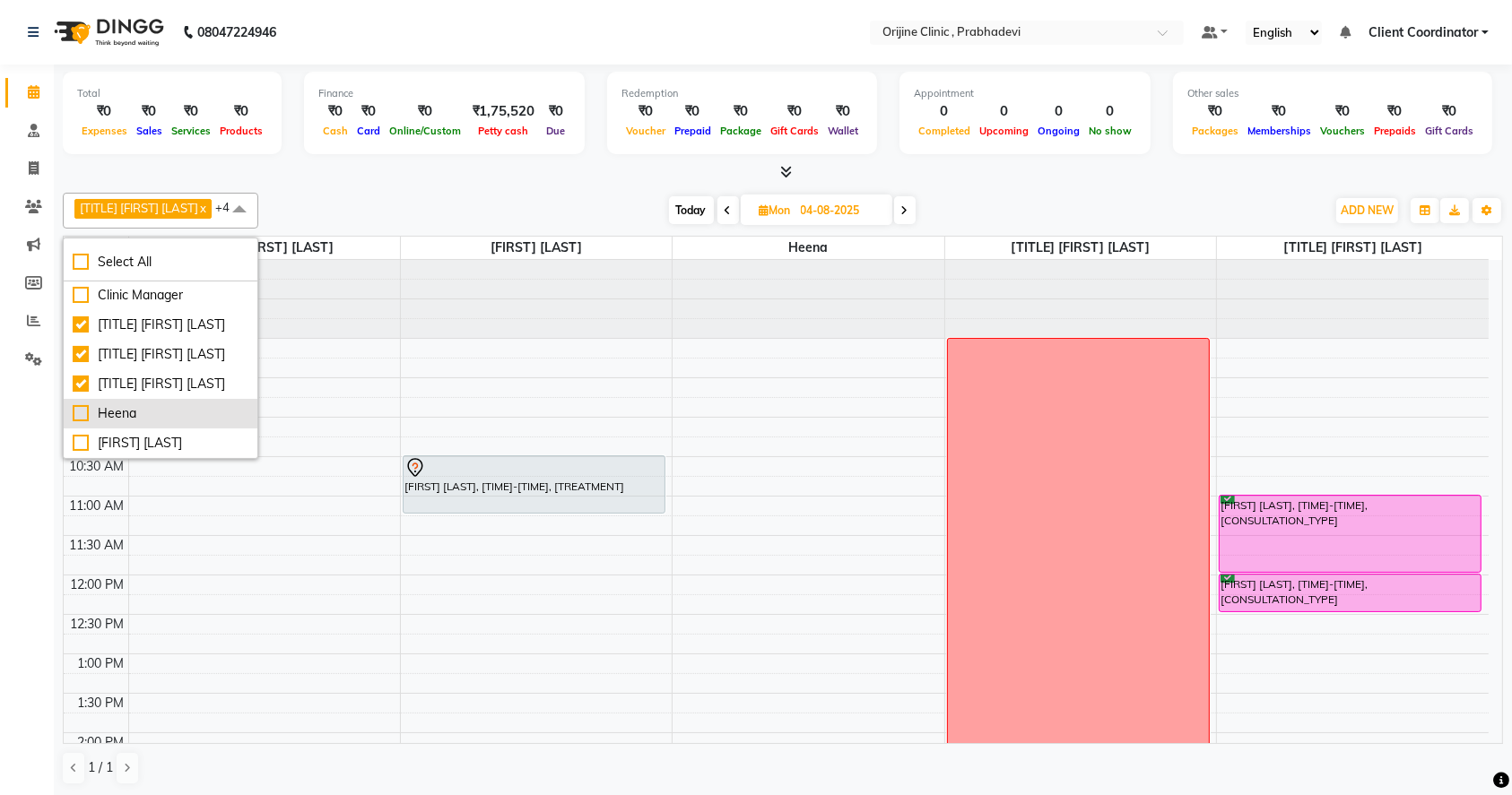 checkbox on "false" 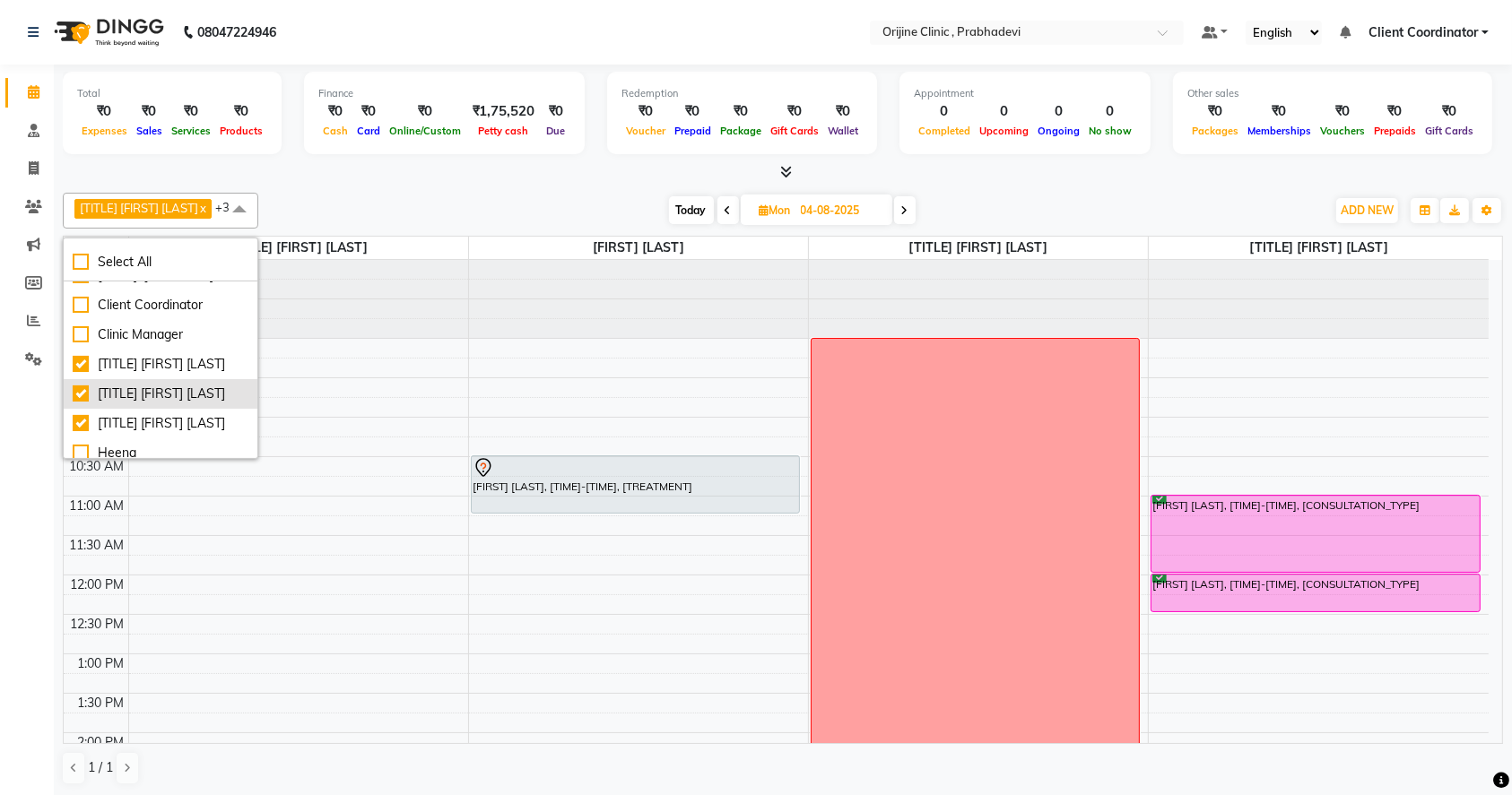 scroll, scrollTop: 245, scrollLeft: 0, axis: vertical 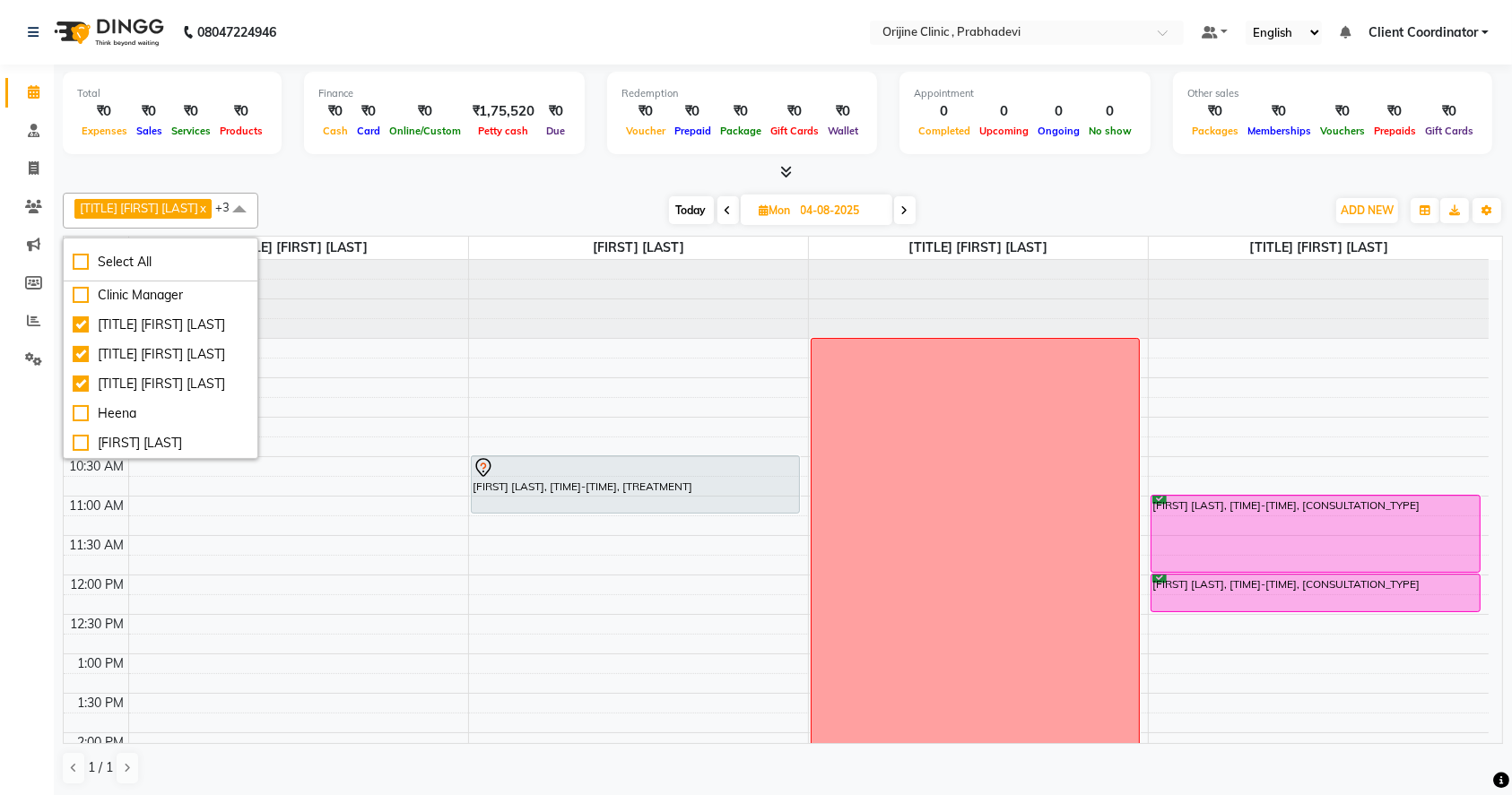 click on "[TITLE] [FIRST] [LAST] x [FIRST] [LAST] x [TITLE] [FIRST] [LAST] x [TITLE] [FIRST] [LAST] x +3 Select All [FIRST] [LAST] [FIRST] [LAST] [FIRST] [LAST] [FIRST] [LAST] Brand Executive Manager Centre Head,[LOCATION] Client Coordinator Clinic Manager [TITLE] [FIRST] [LAST] [TITLE] [FIRST] [LAST] [TITLE] [FIRST] [LAST] [FIRST] [FIRST] [LAST] Group By  Staff View   Room View  View as Vertical  Vertical - Week View  Horizontal  Horizontal - Week View  List  Toggle Dropdown Manage Tags  9" 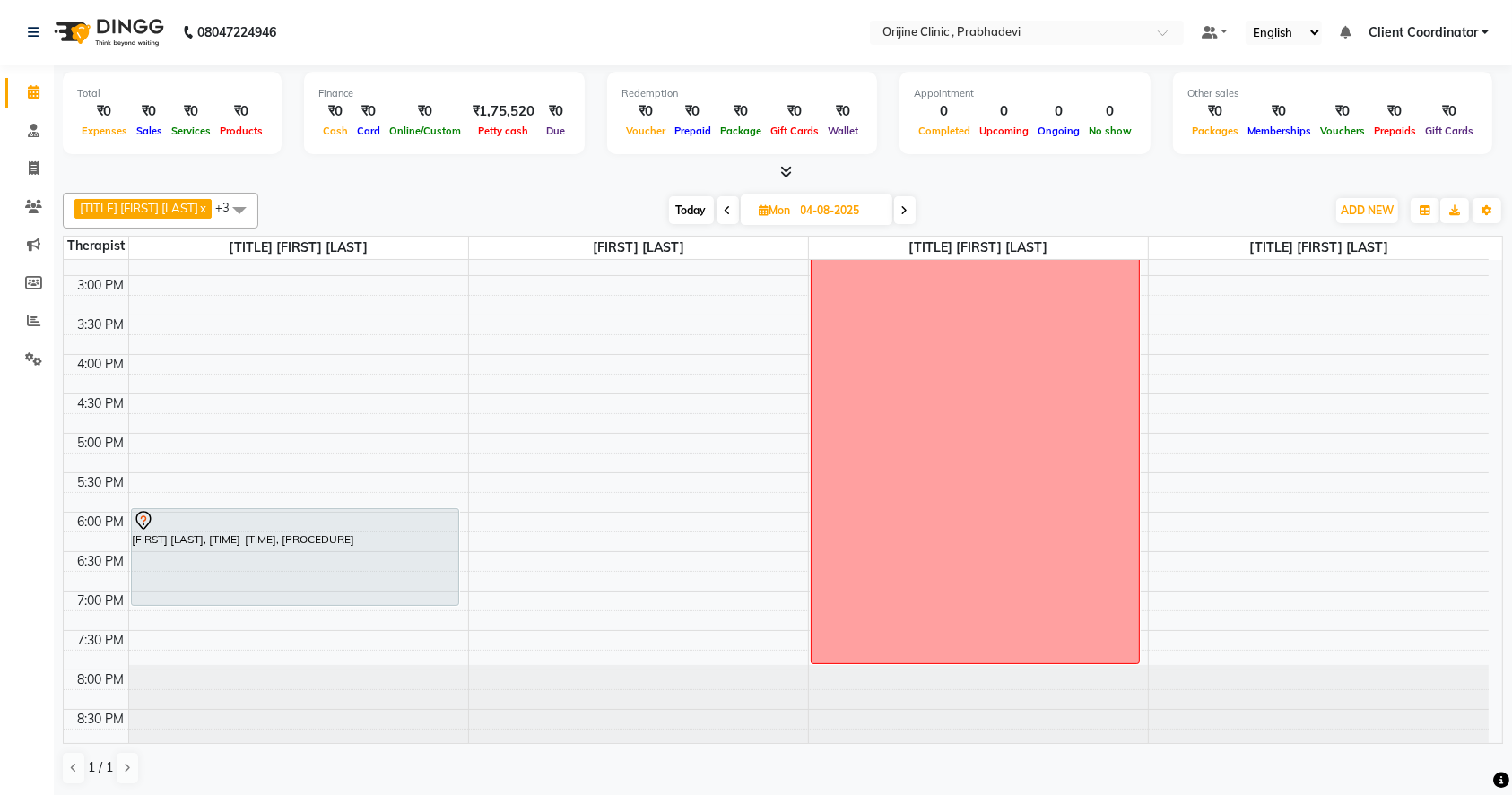 scroll, scrollTop: 0, scrollLeft: 0, axis: both 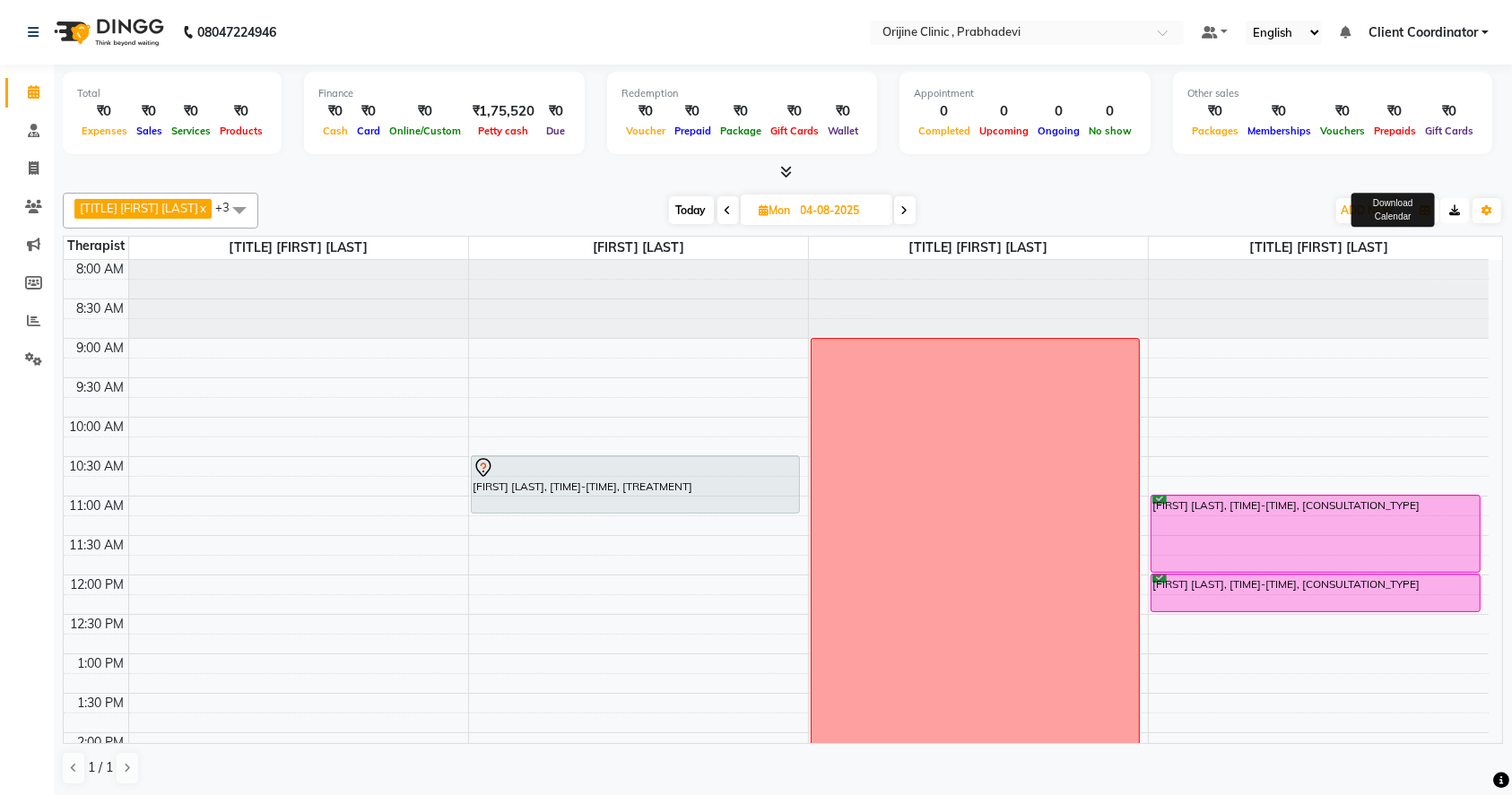 click at bounding box center [1455, 211] 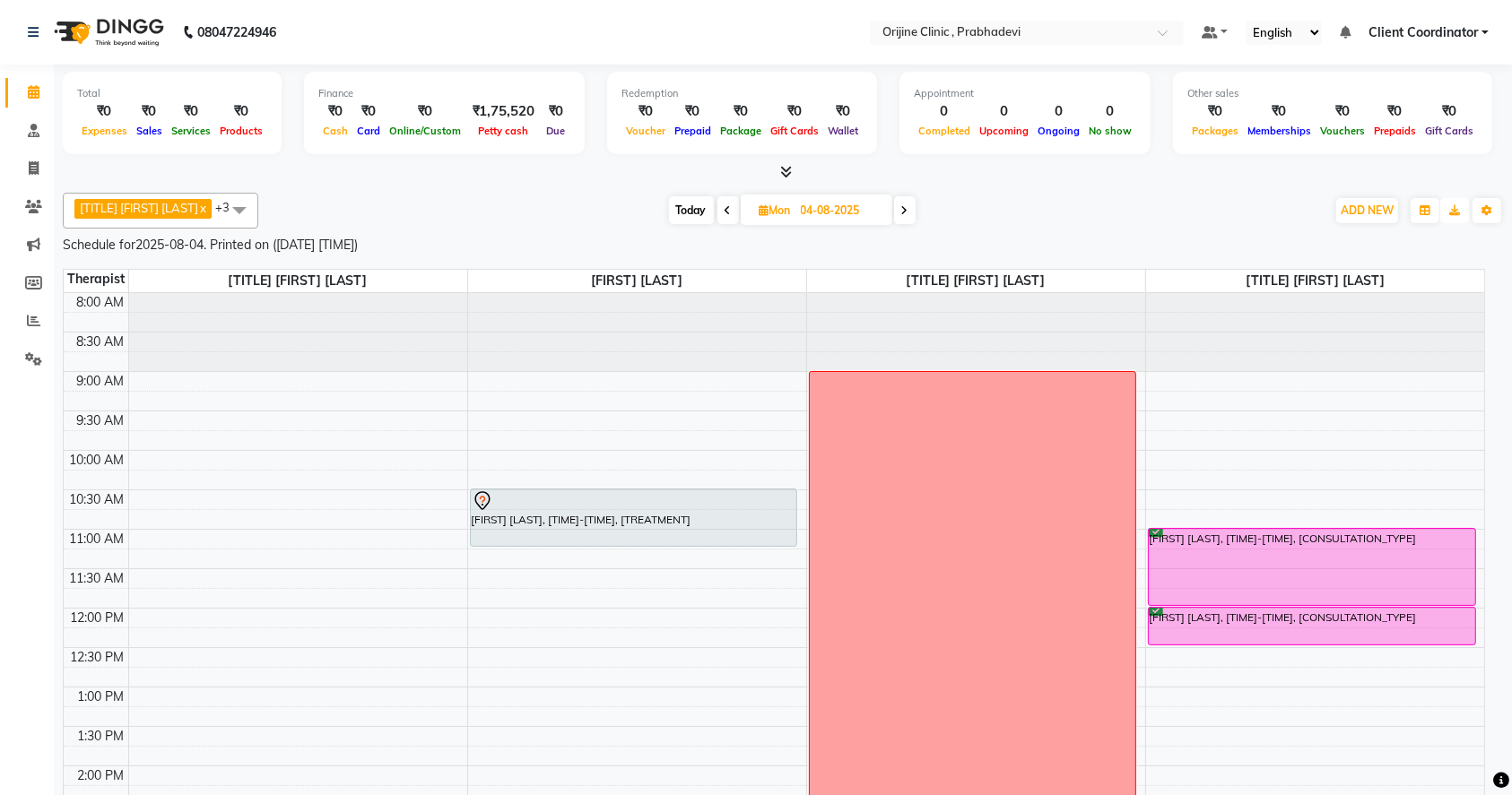 scroll, scrollTop: 0, scrollLeft: 0, axis: both 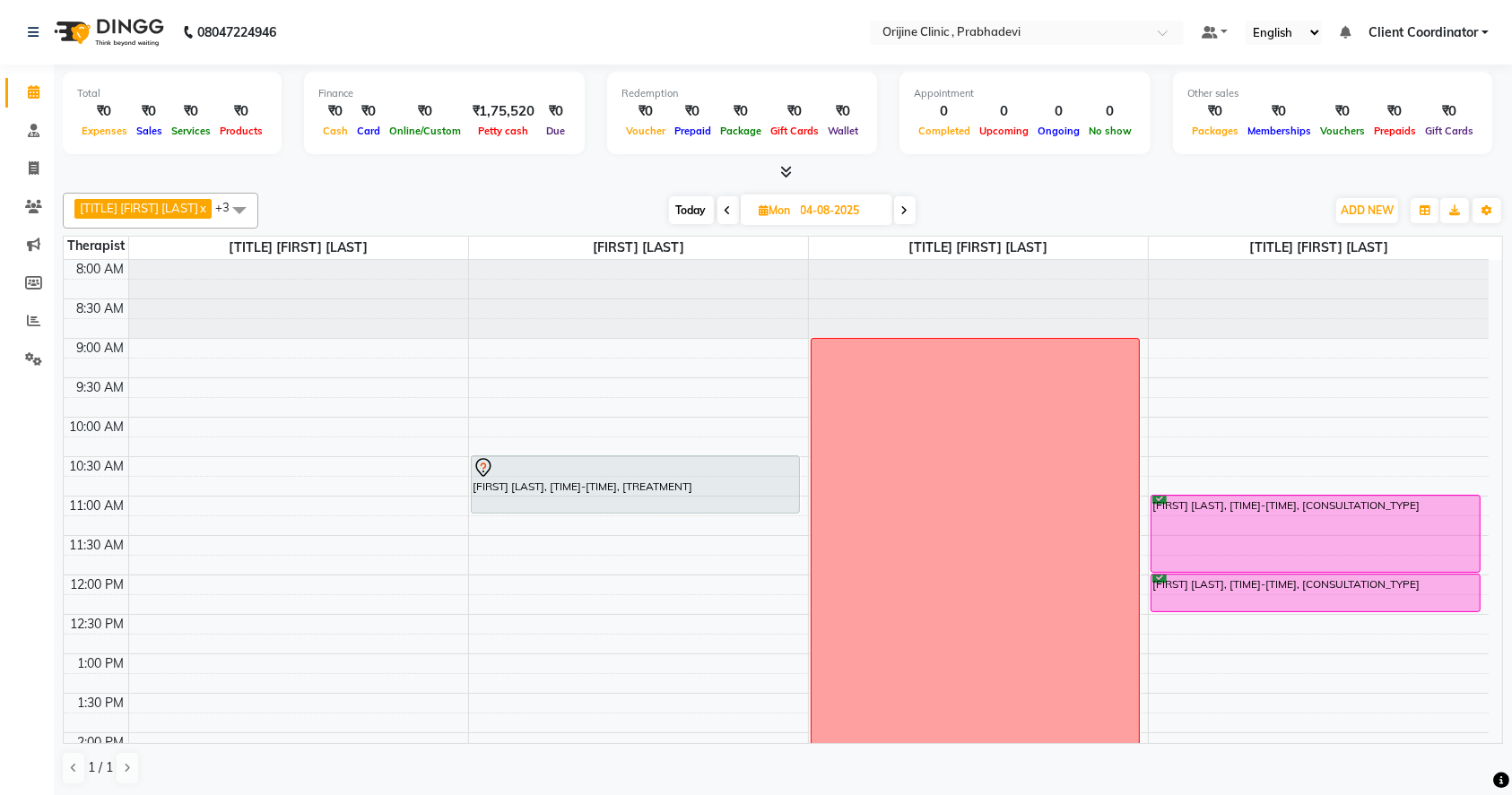 click at bounding box center [728, 210] 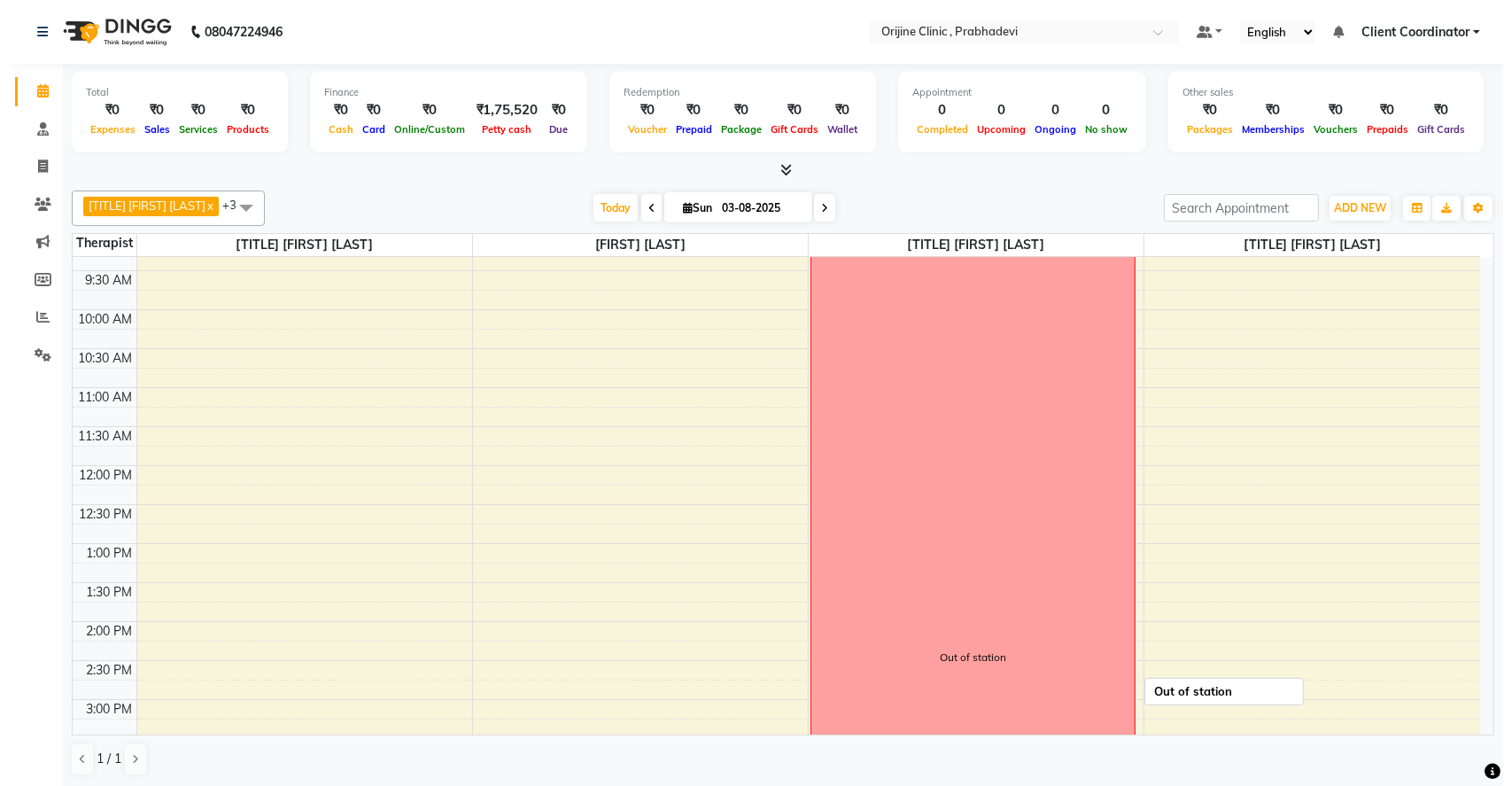scroll, scrollTop: 0, scrollLeft: 0, axis: both 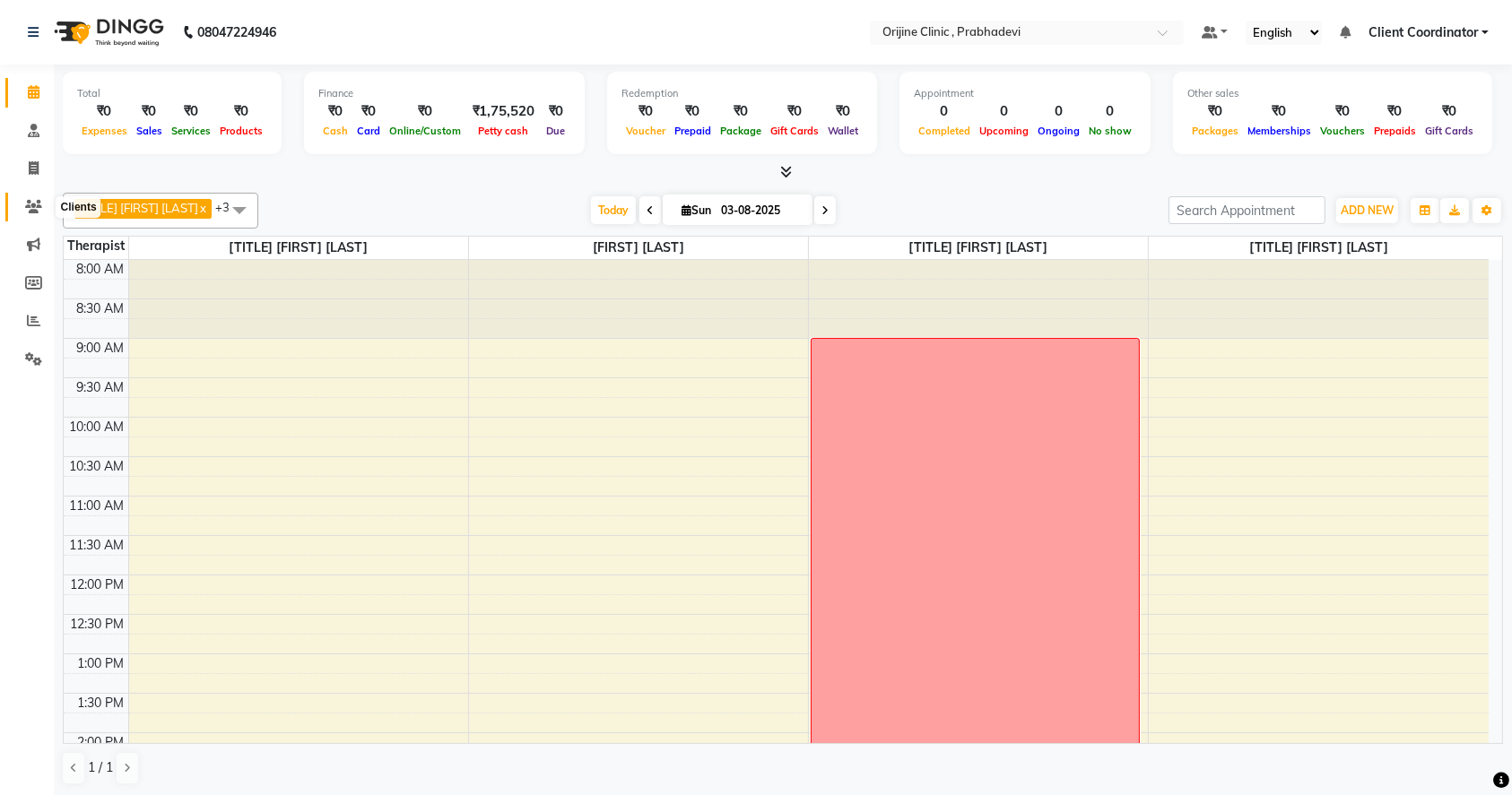 click 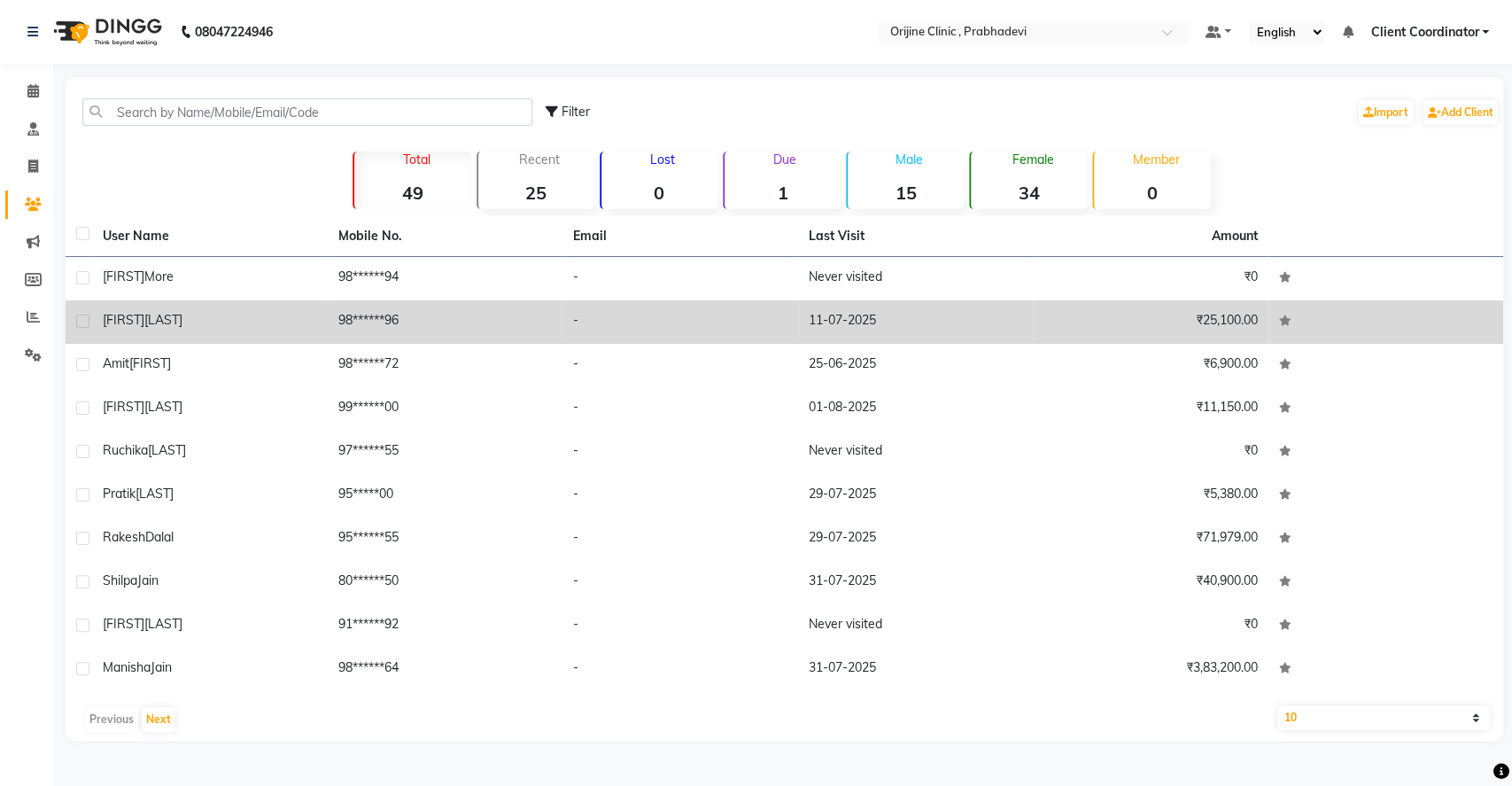 click on "-" 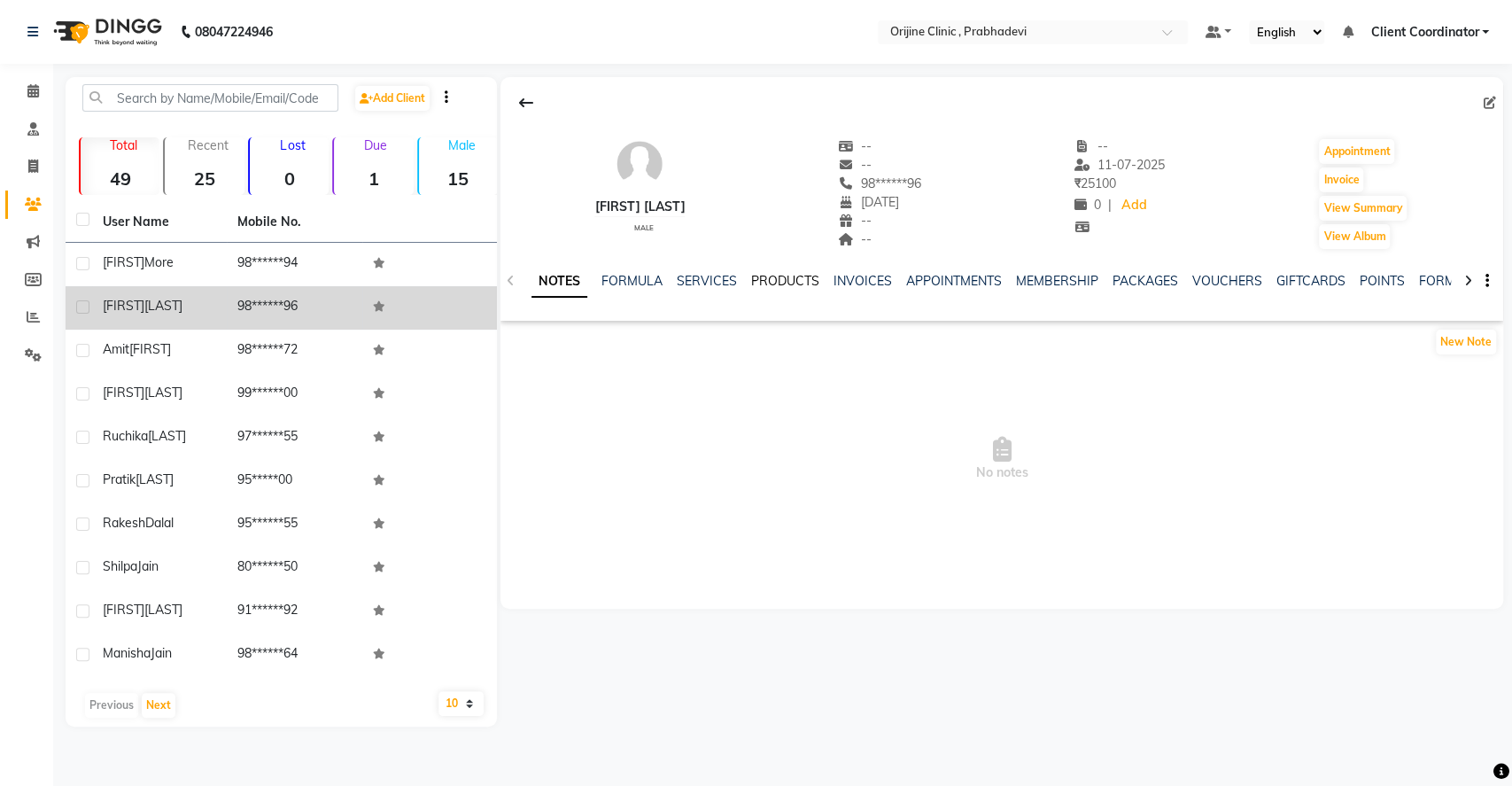 click on "PRODUCTS" 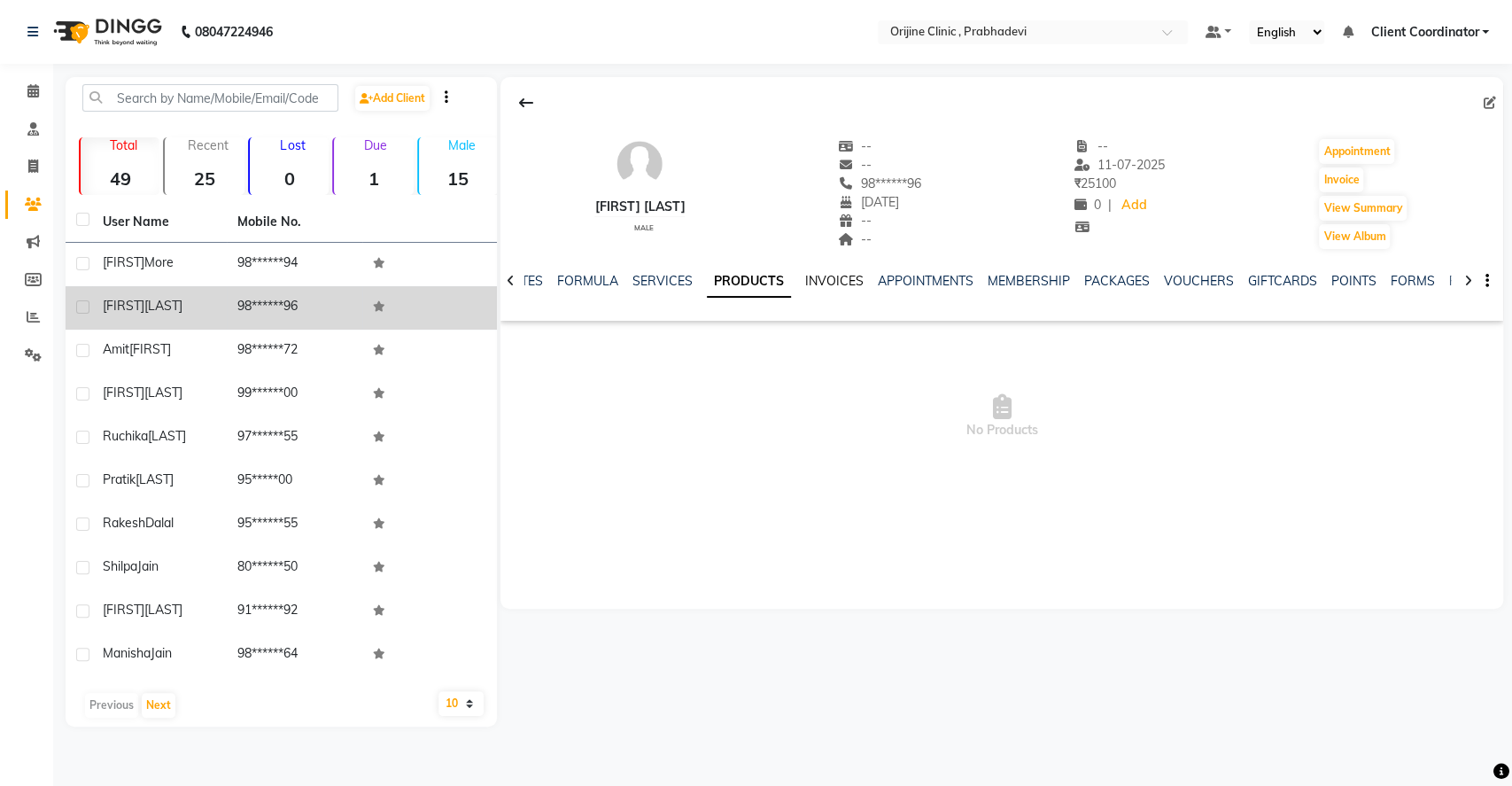 click on "INVOICES" 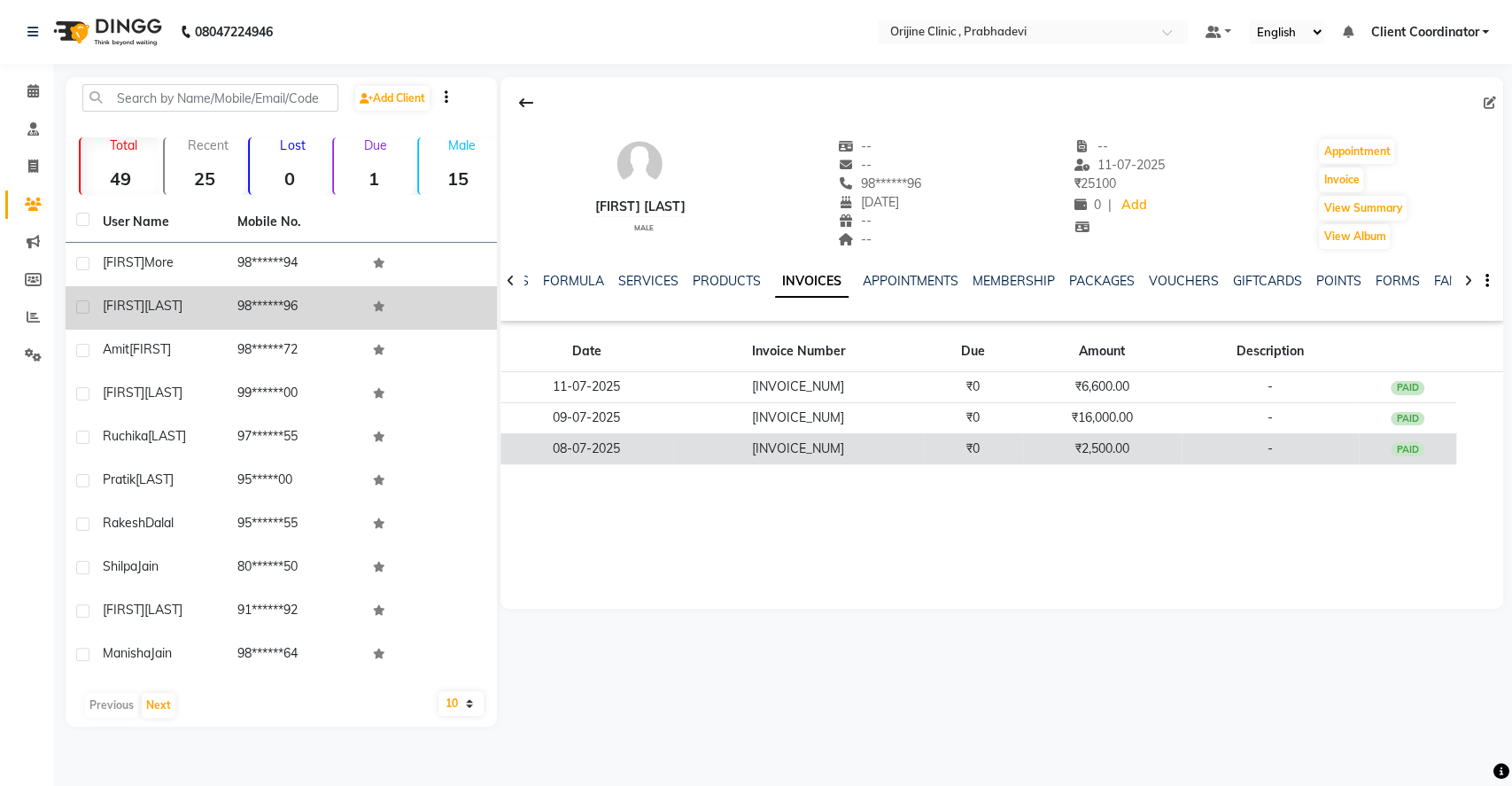 click on "₹0" 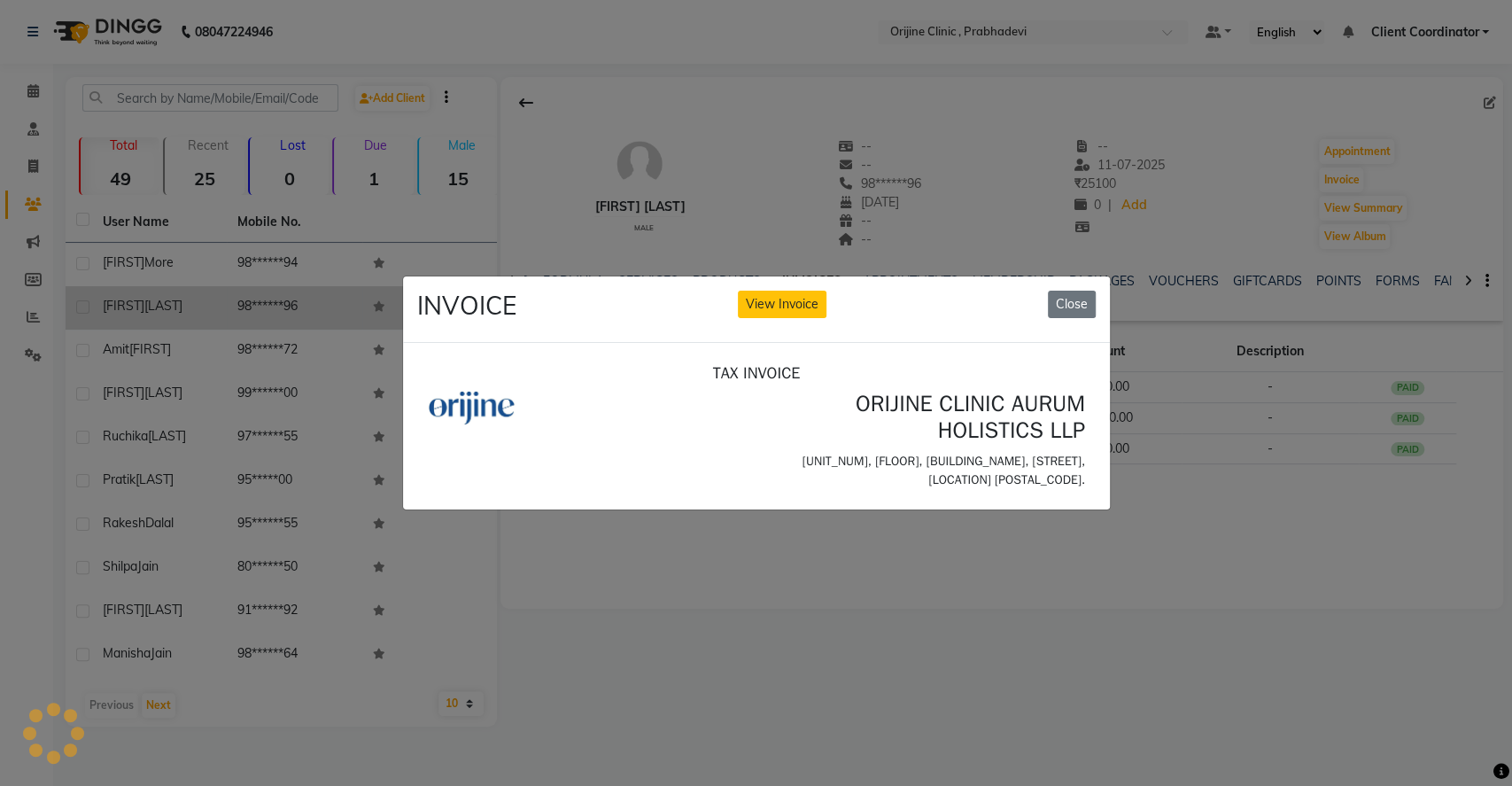 scroll, scrollTop: 0, scrollLeft: 0, axis: both 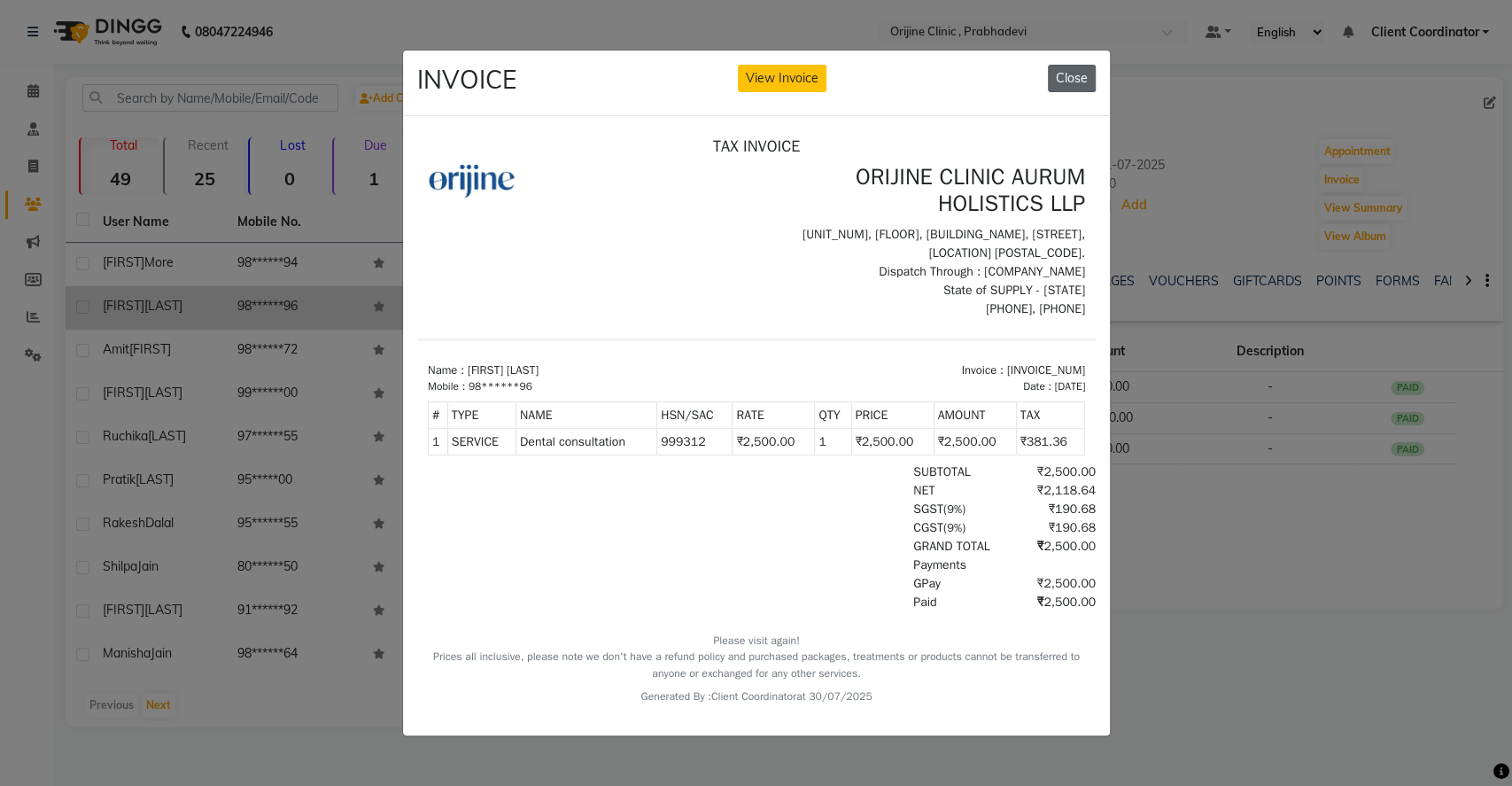 click on "Close" 